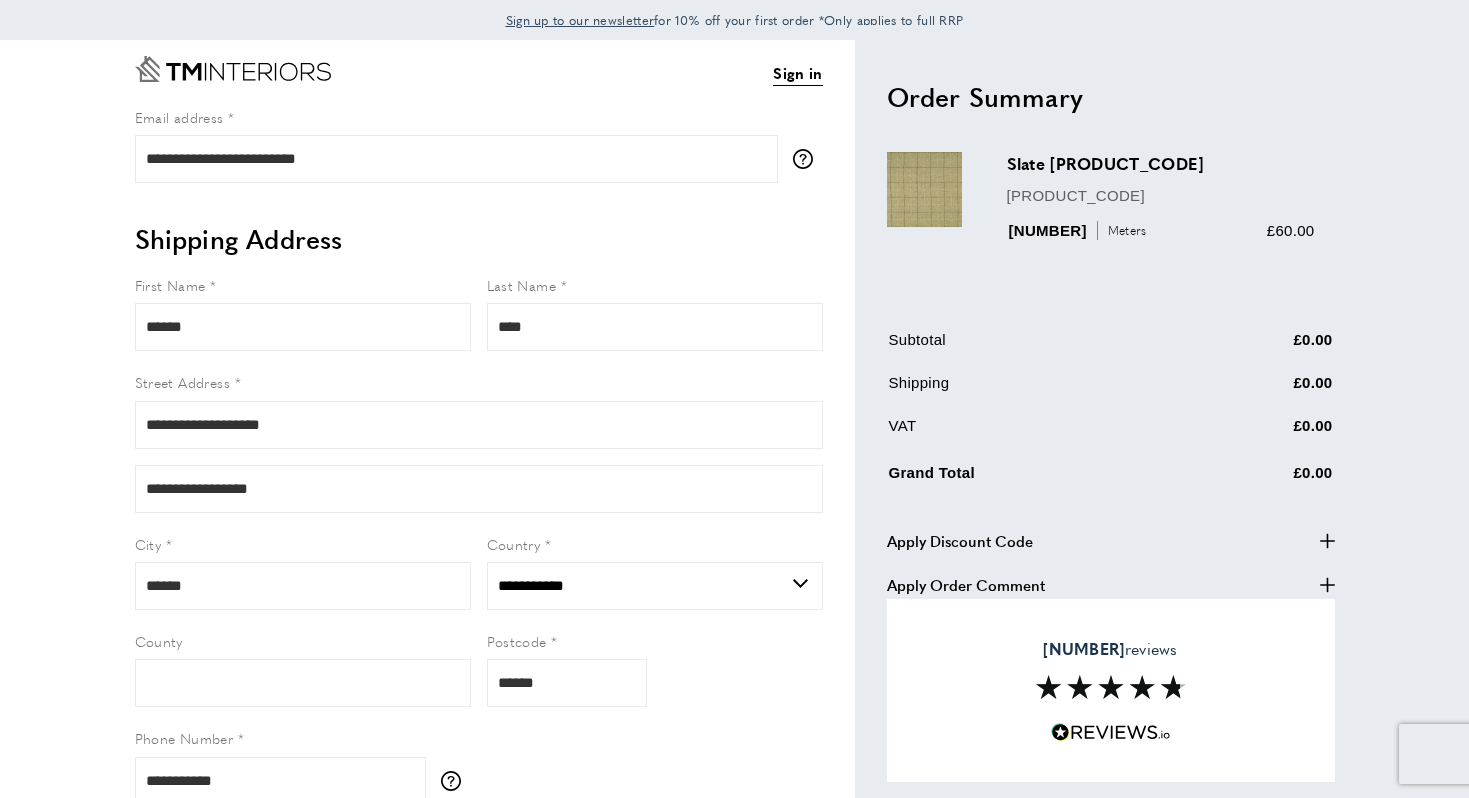 scroll, scrollTop: 826, scrollLeft: 0, axis: vertical 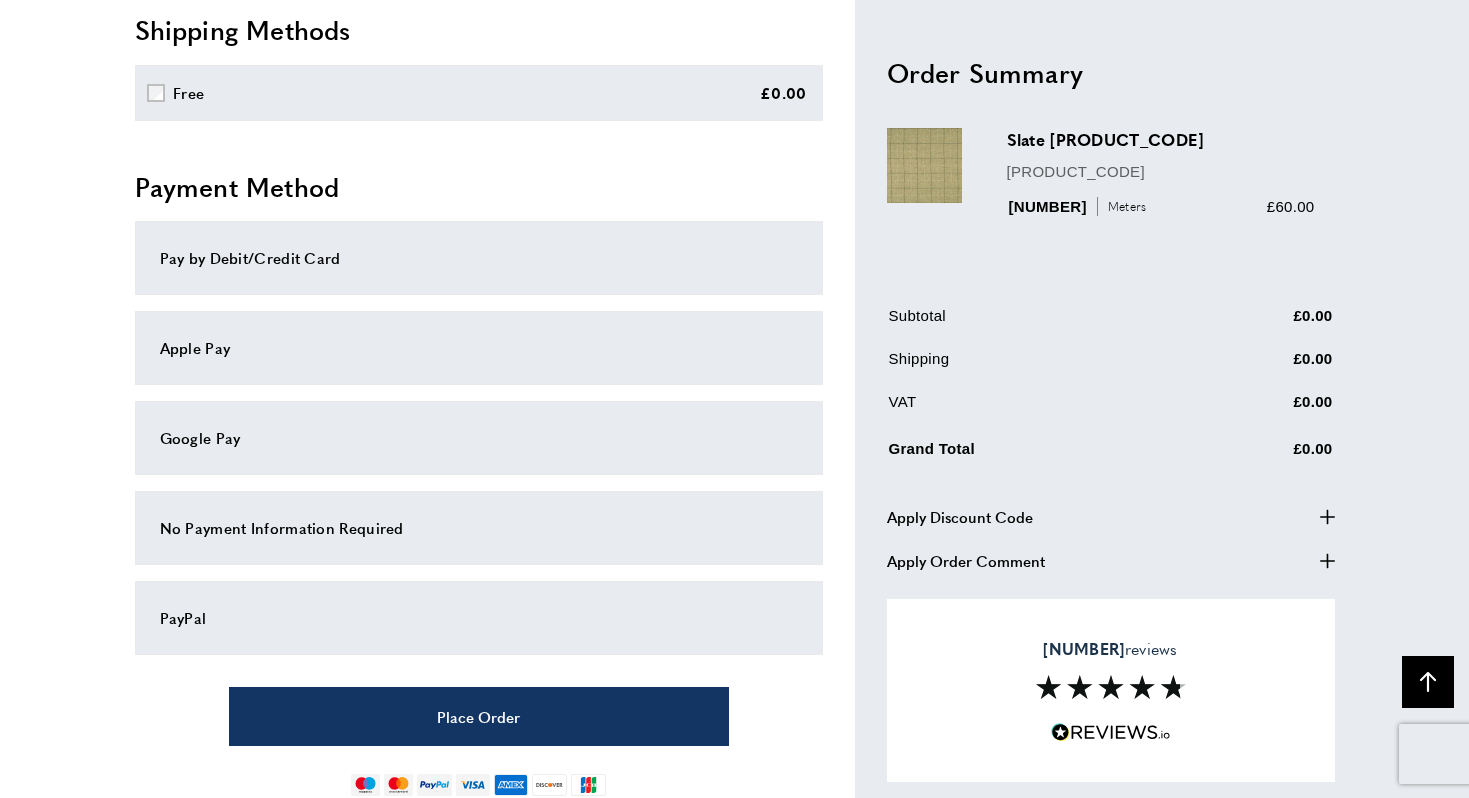 click on "PayPal" at bounding box center [479, 618] 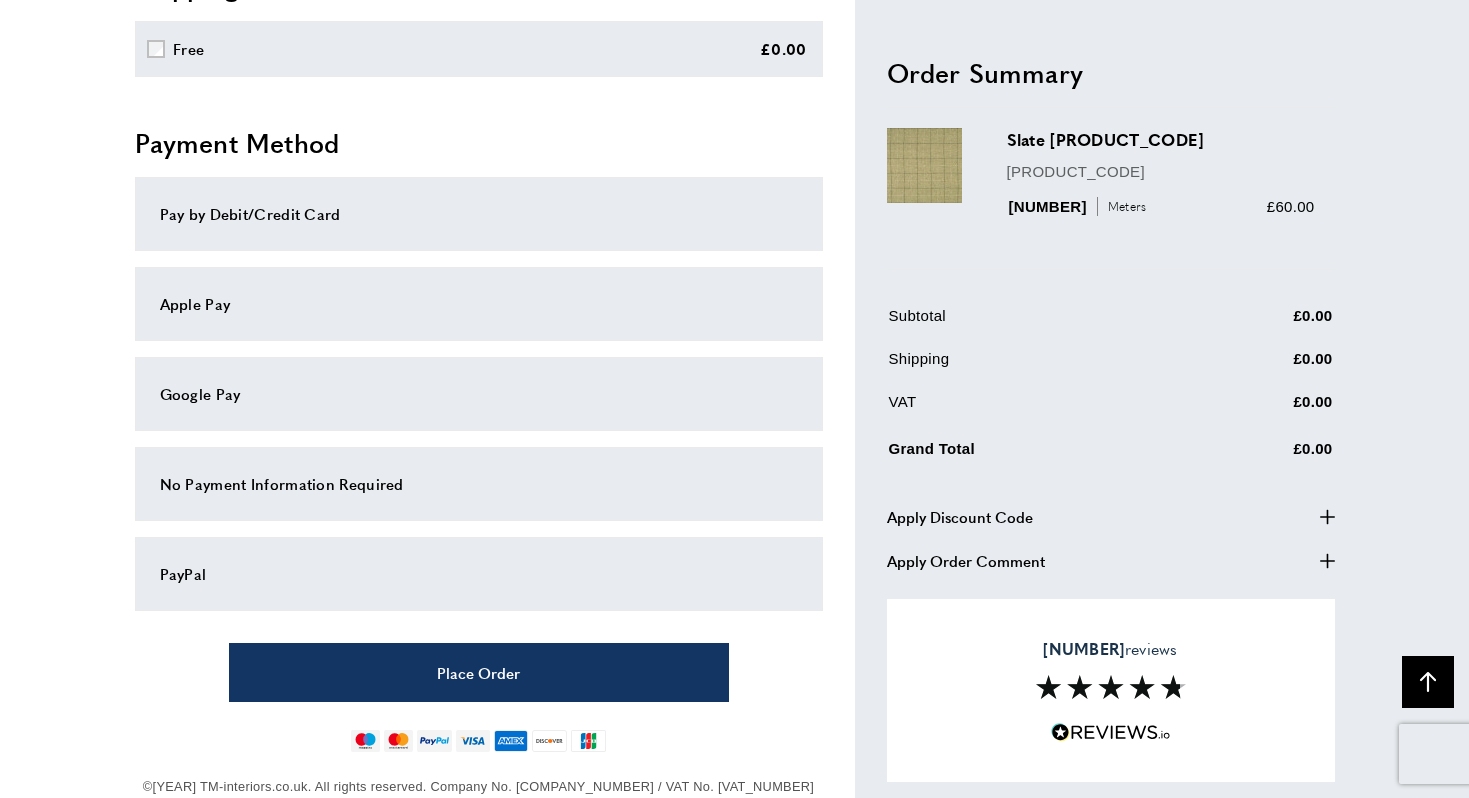 scroll, scrollTop: 1617, scrollLeft: 0, axis: vertical 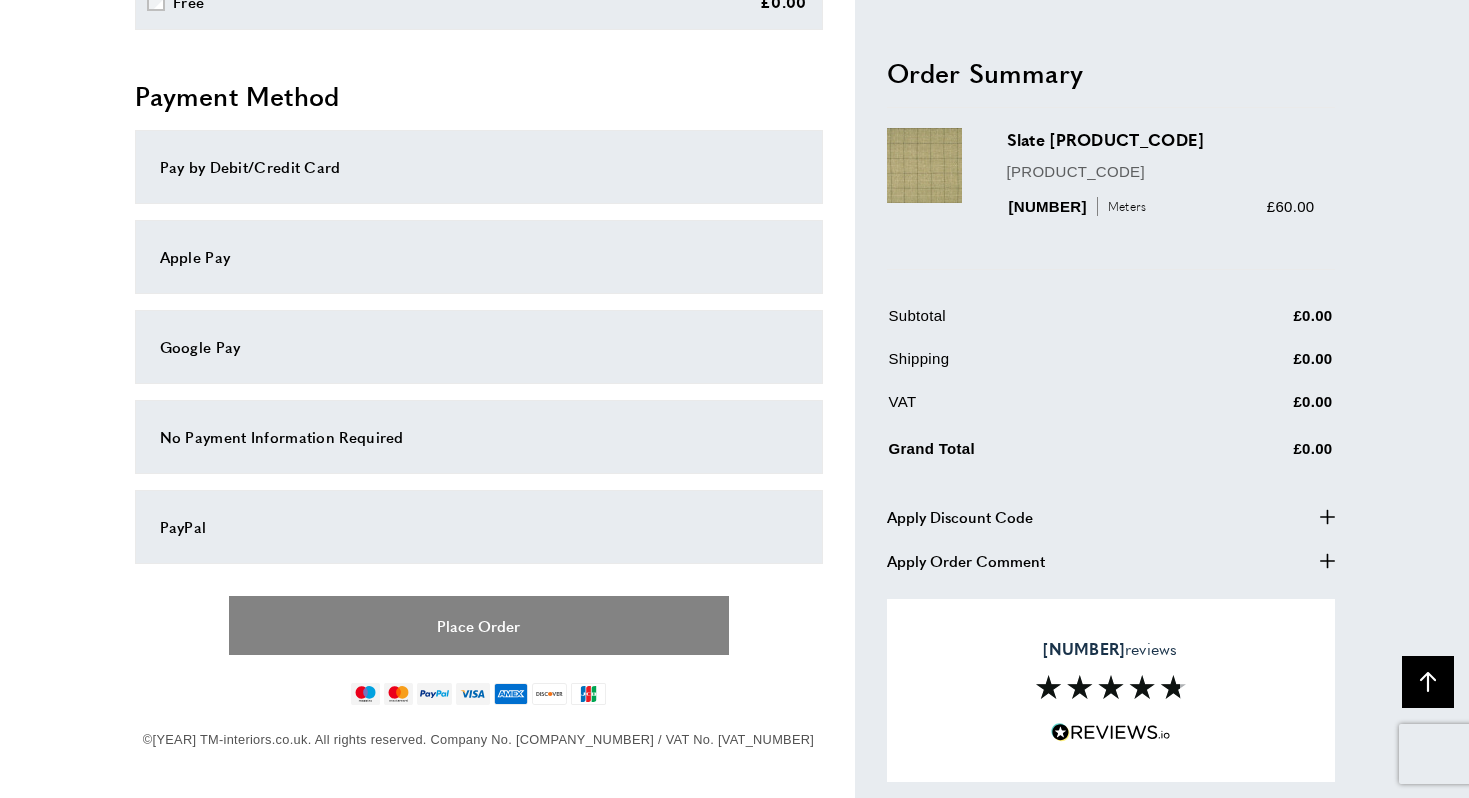 click on "Place Order" at bounding box center [479, 625] 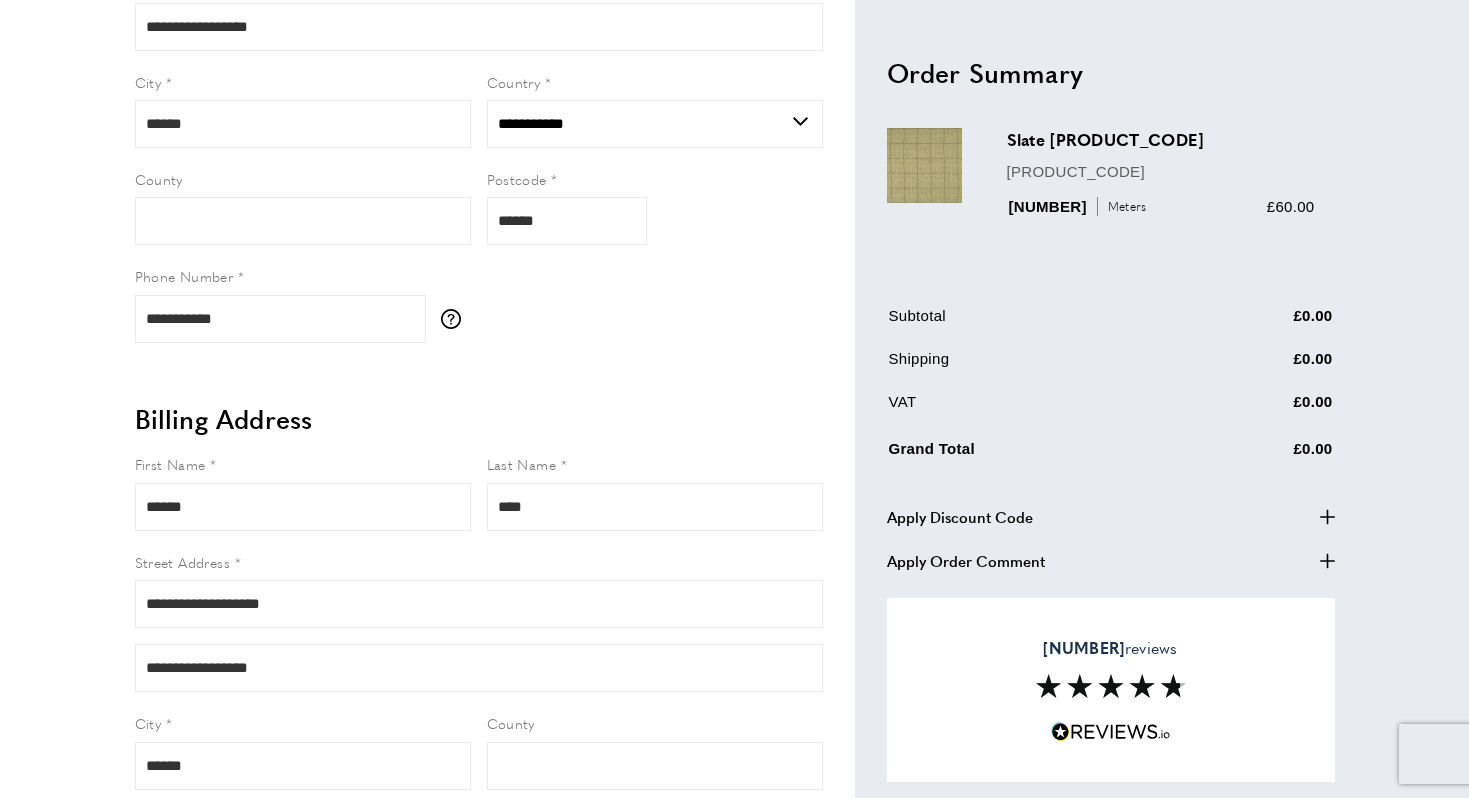 scroll, scrollTop: 0, scrollLeft: 0, axis: both 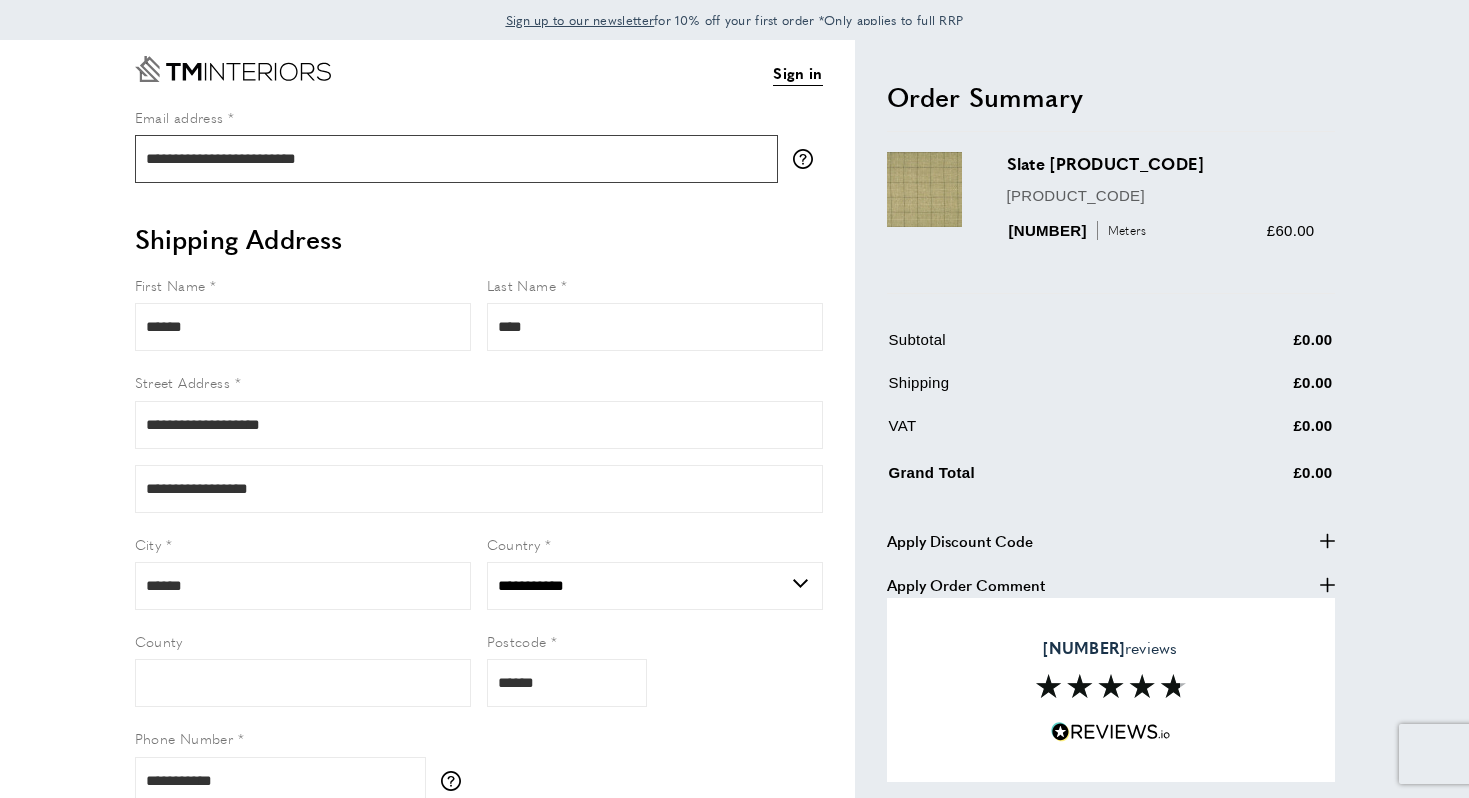 drag, startPoint x: 349, startPoint y: 162, endPoint x: 182, endPoint y: 158, distance: 167.0479 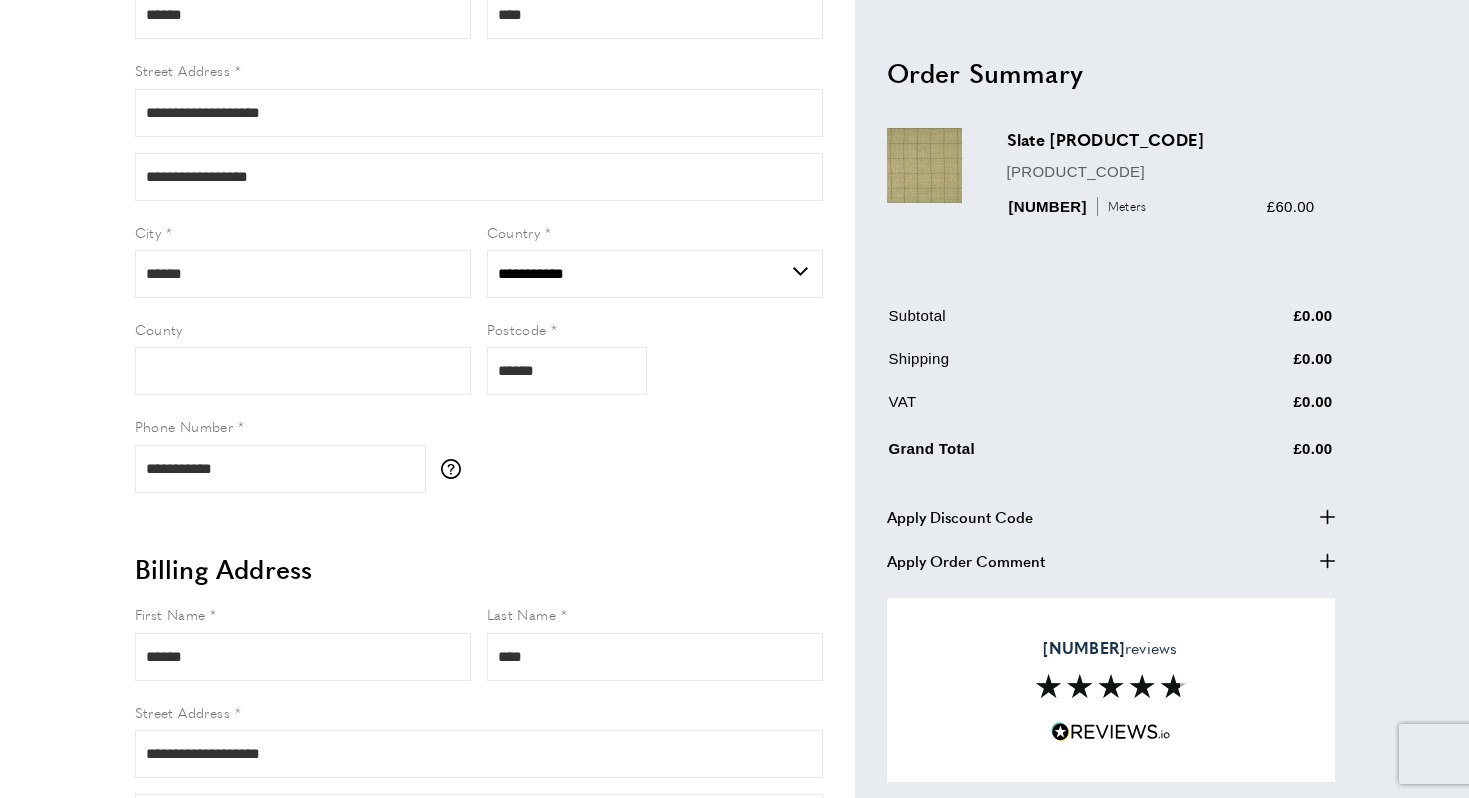 scroll, scrollTop: 333, scrollLeft: 0, axis: vertical 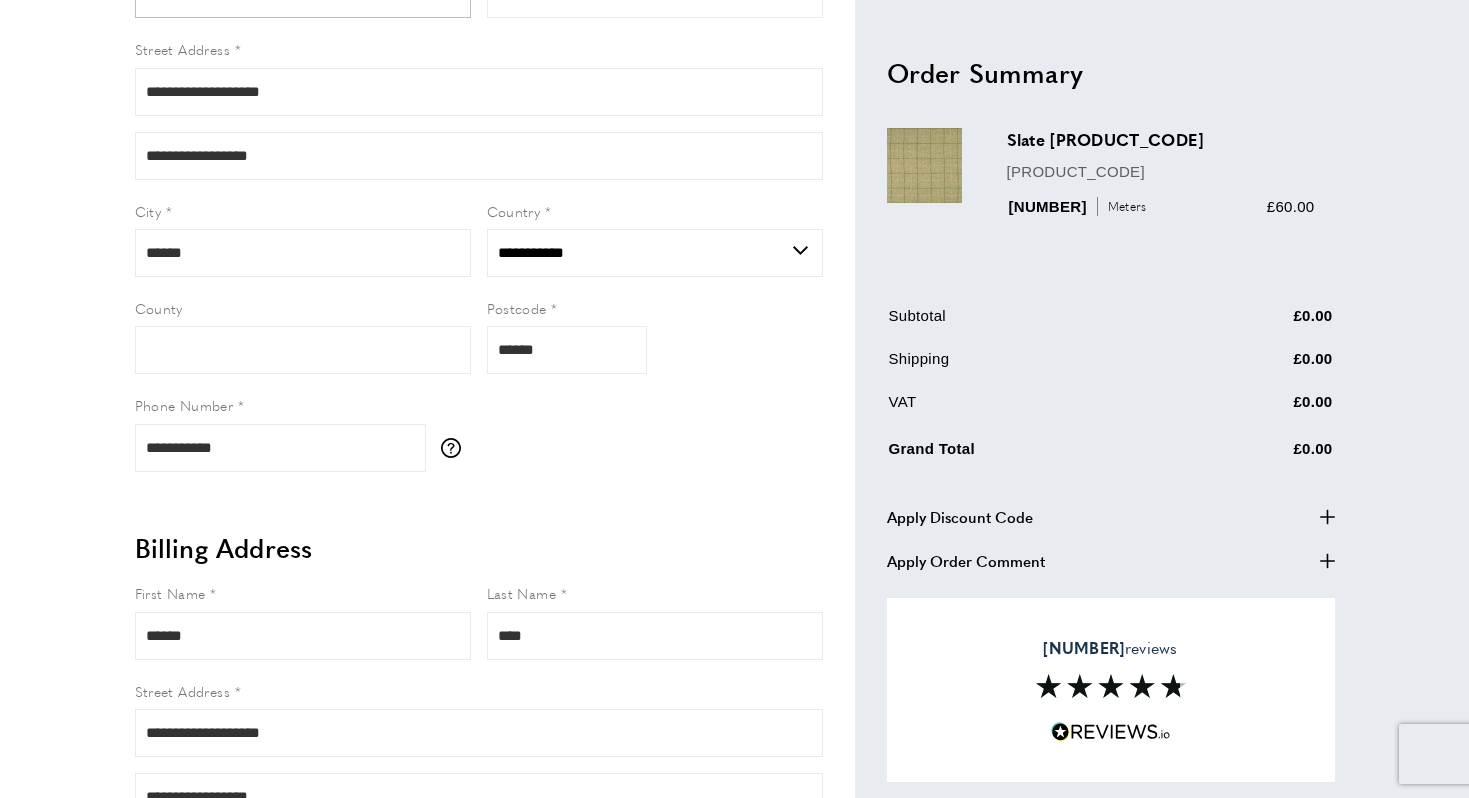 type on "**********" 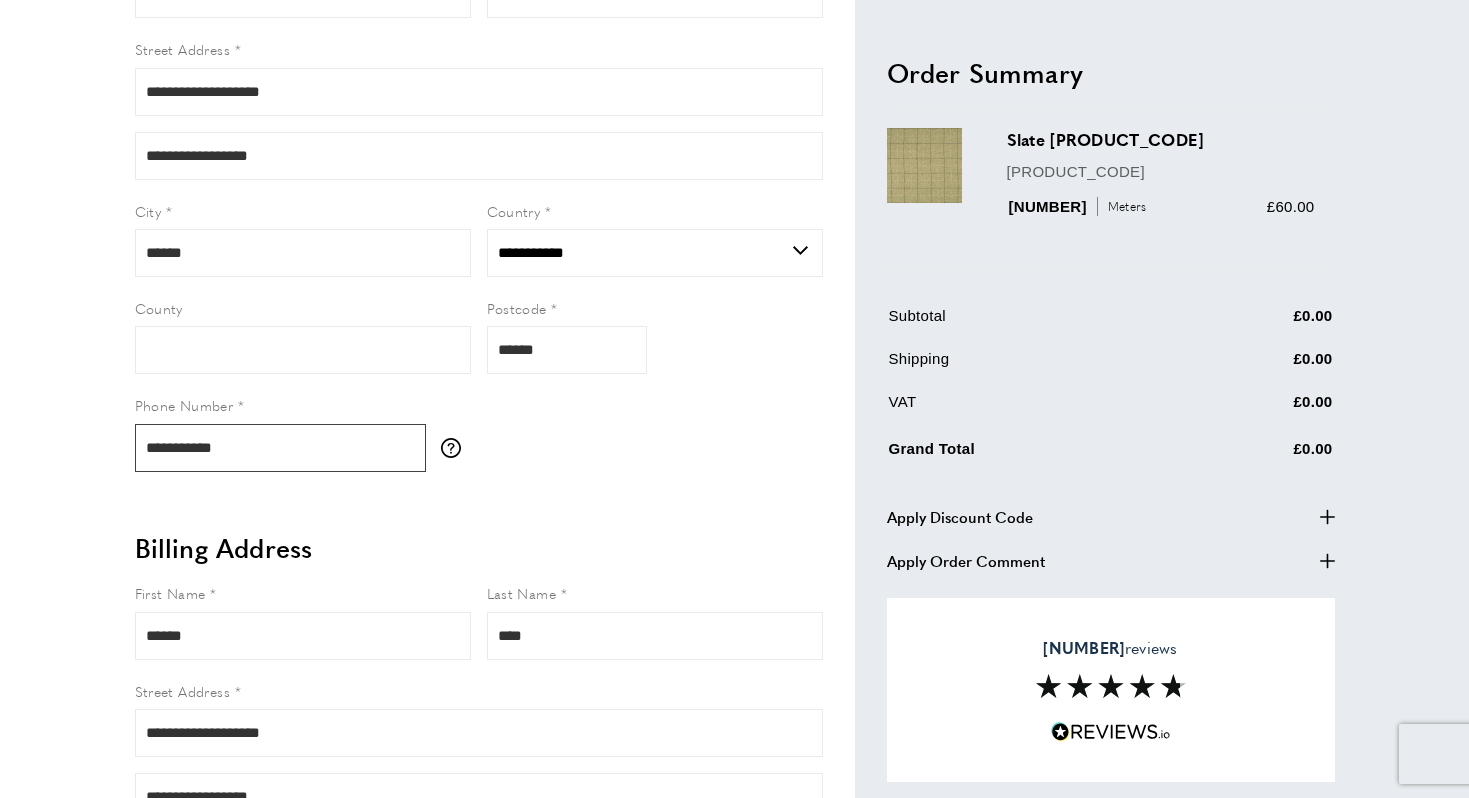 drag, startPoint x: 260, startPoint y: 449, endPoint x: 66, endPoint y: 447, distance: 194.01031 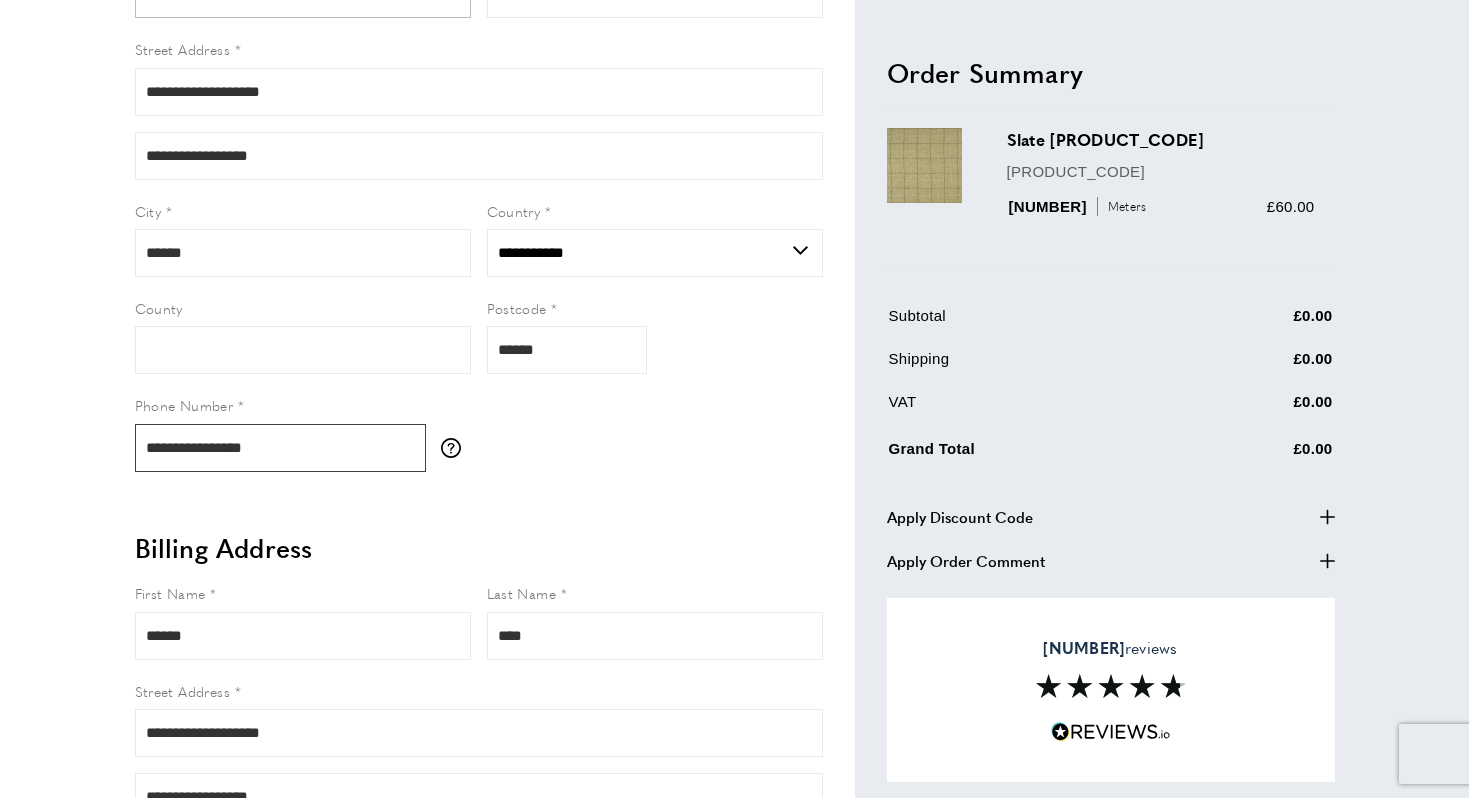 type on "**********" 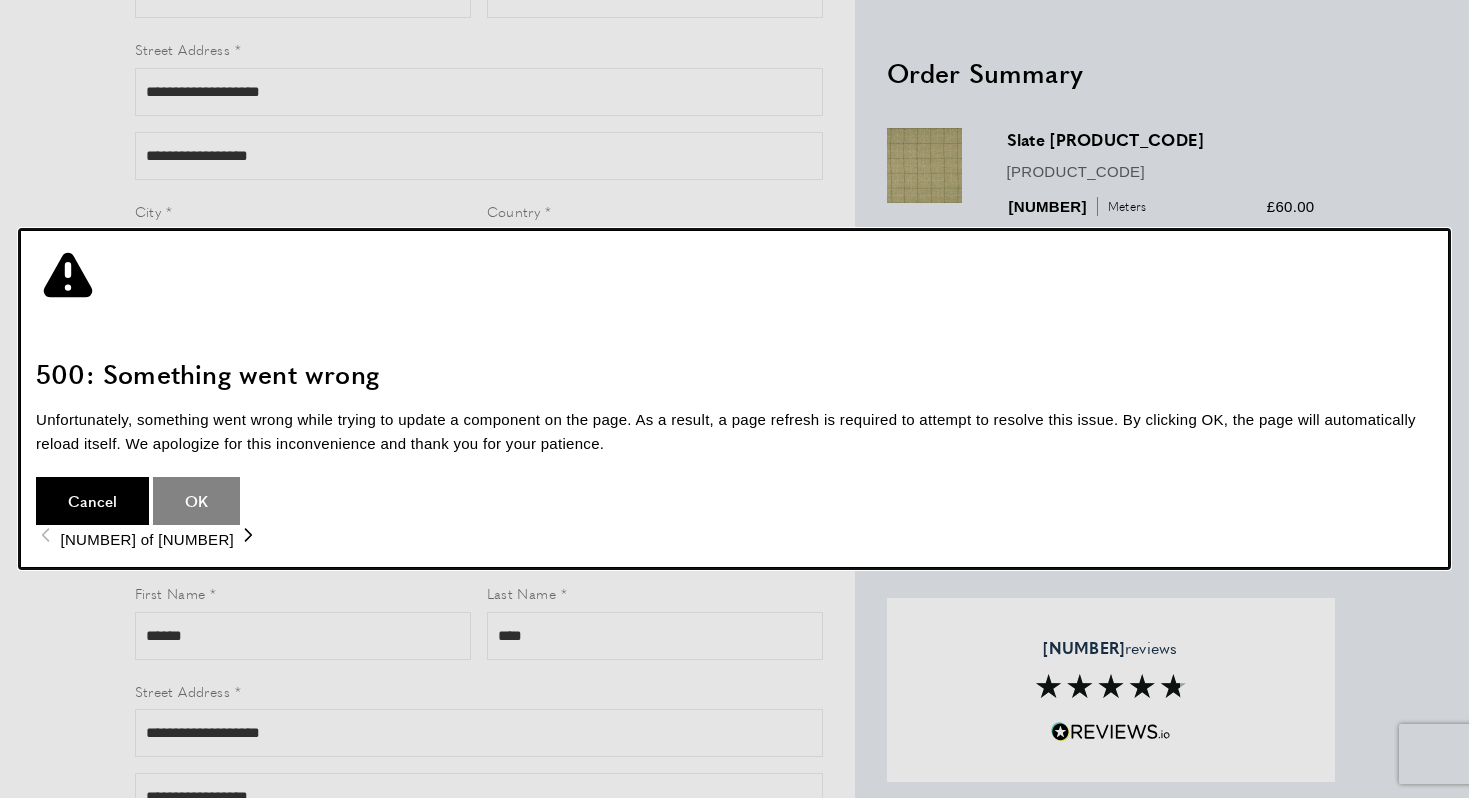 click on "OK" at bounding box center (196, 501) 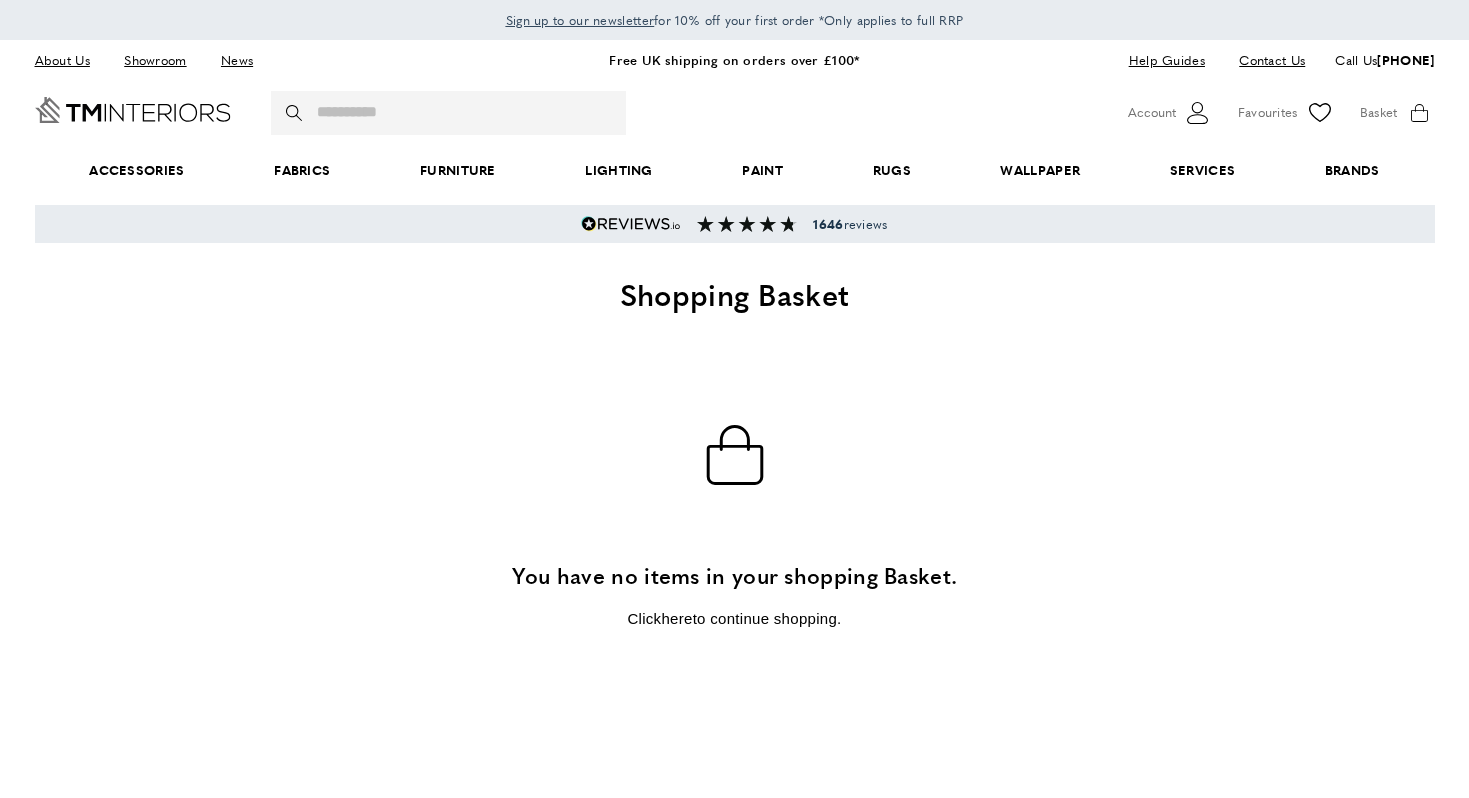 scroll, scrollTop: 0, scrollLeft: 0, axis: both 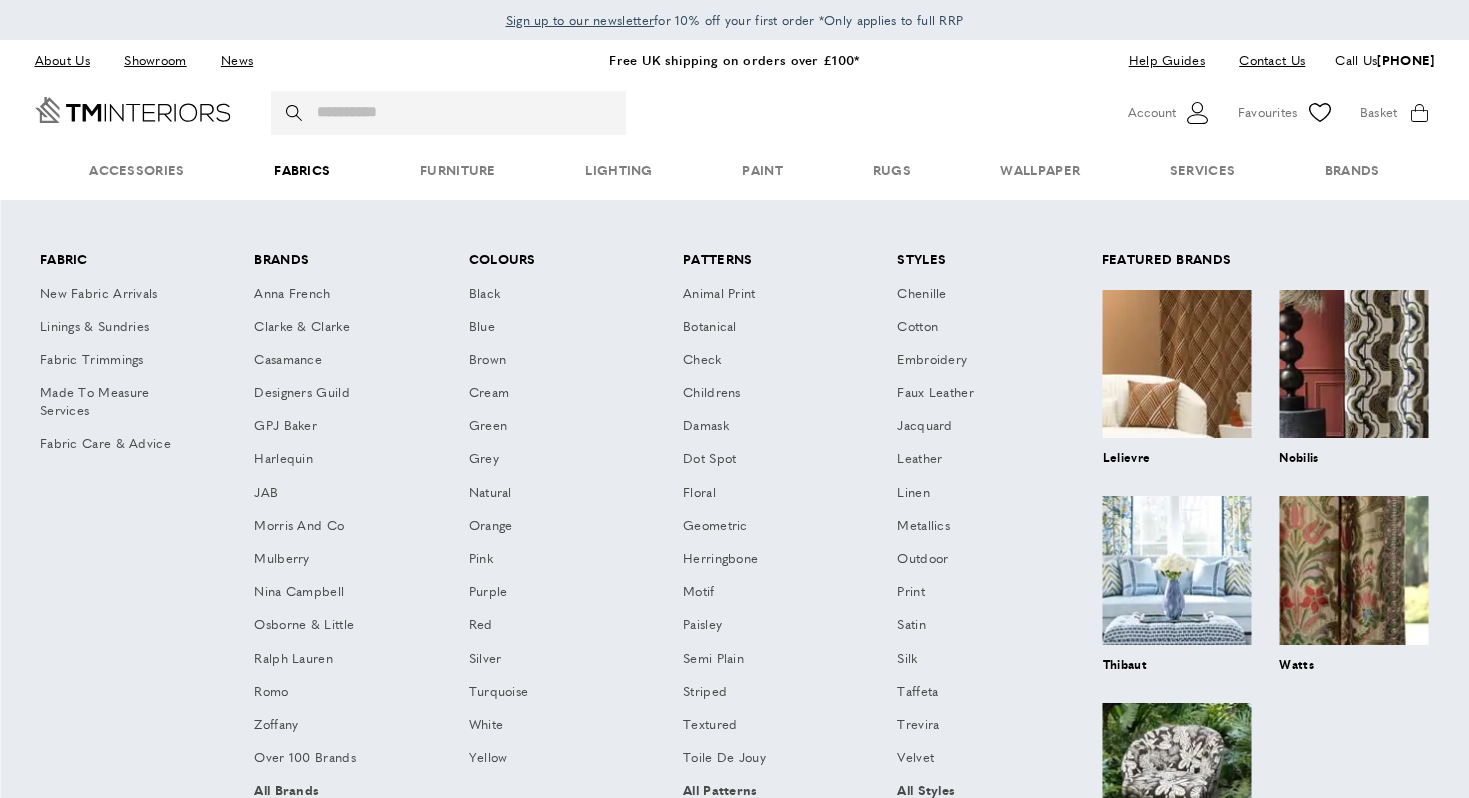 click on "Fabrics" at bounding box center (302, 170) 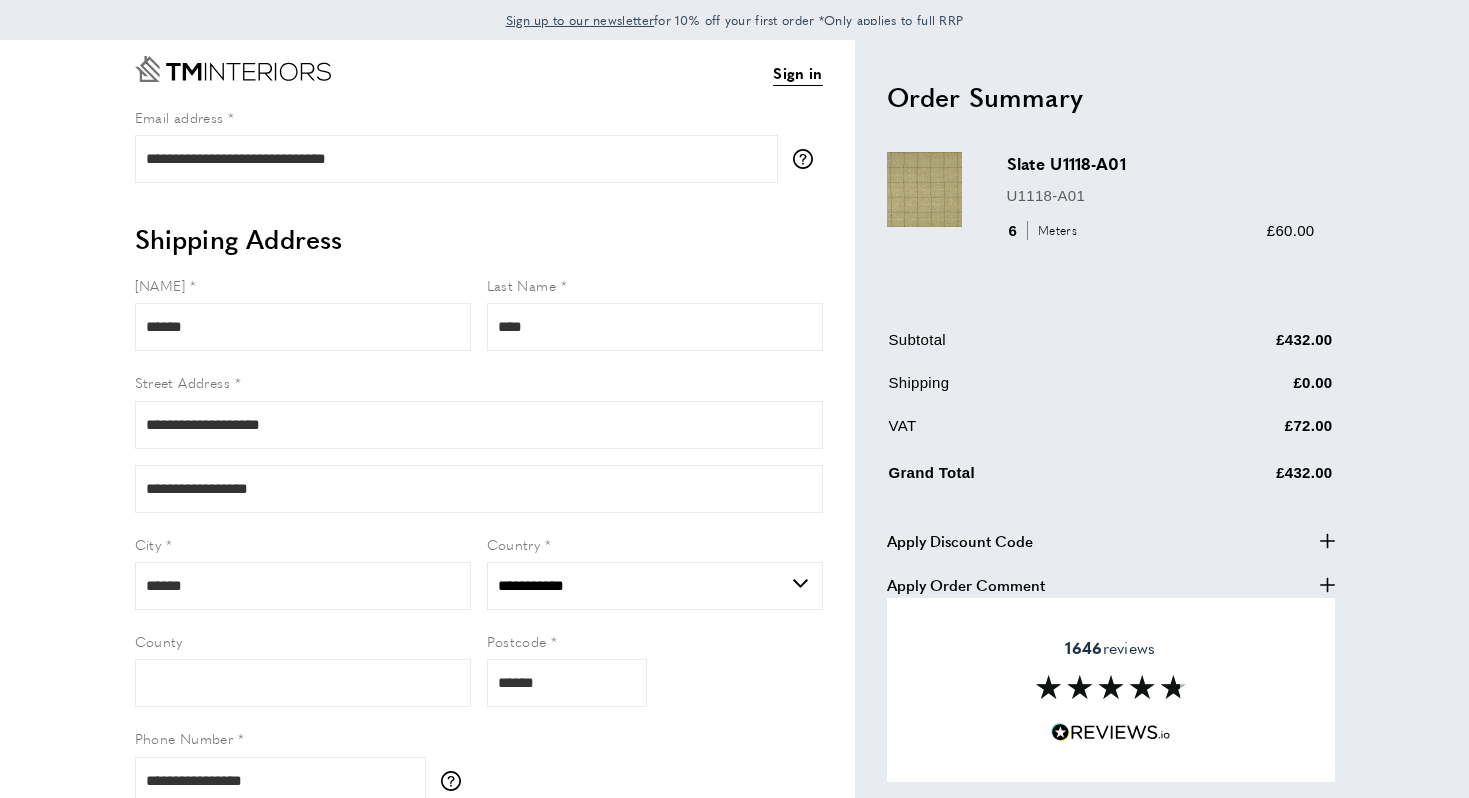 scroll, scrollTop: 0, scrollLeft: 0, axis: both 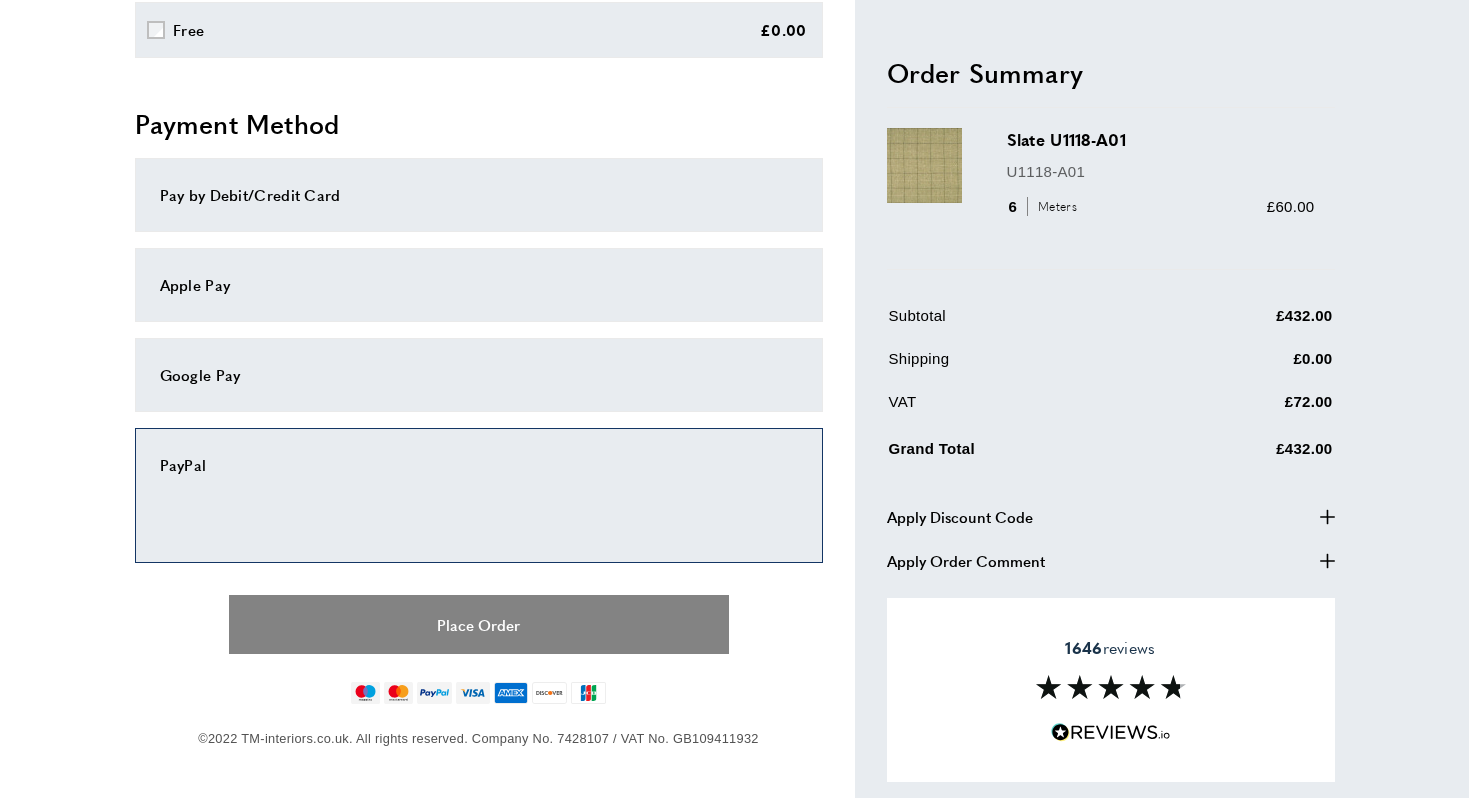 click on "Place Order" at bounding box center (479, 624) 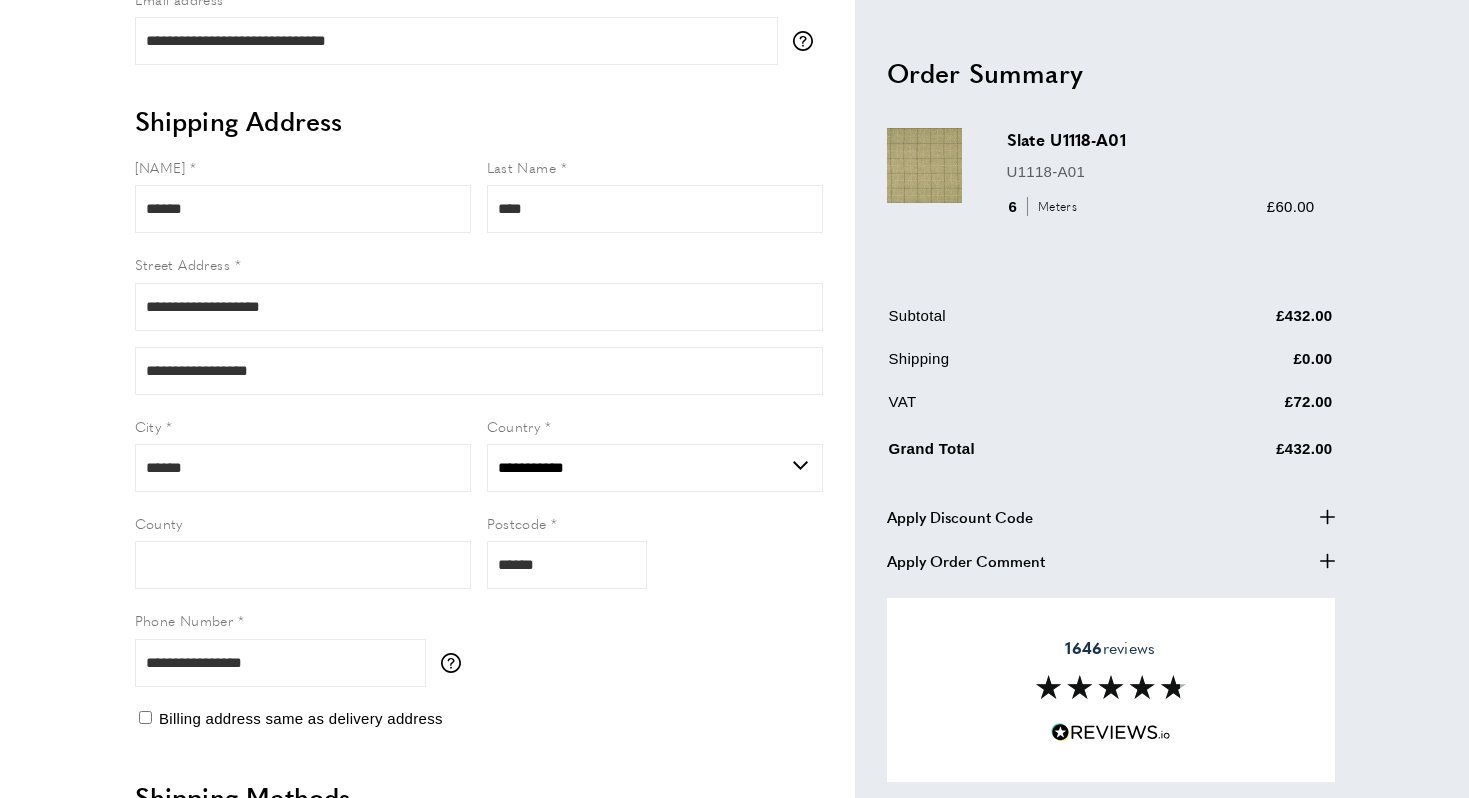 scroll, scrollTop: 0, scrollLeft: 0, axis: both 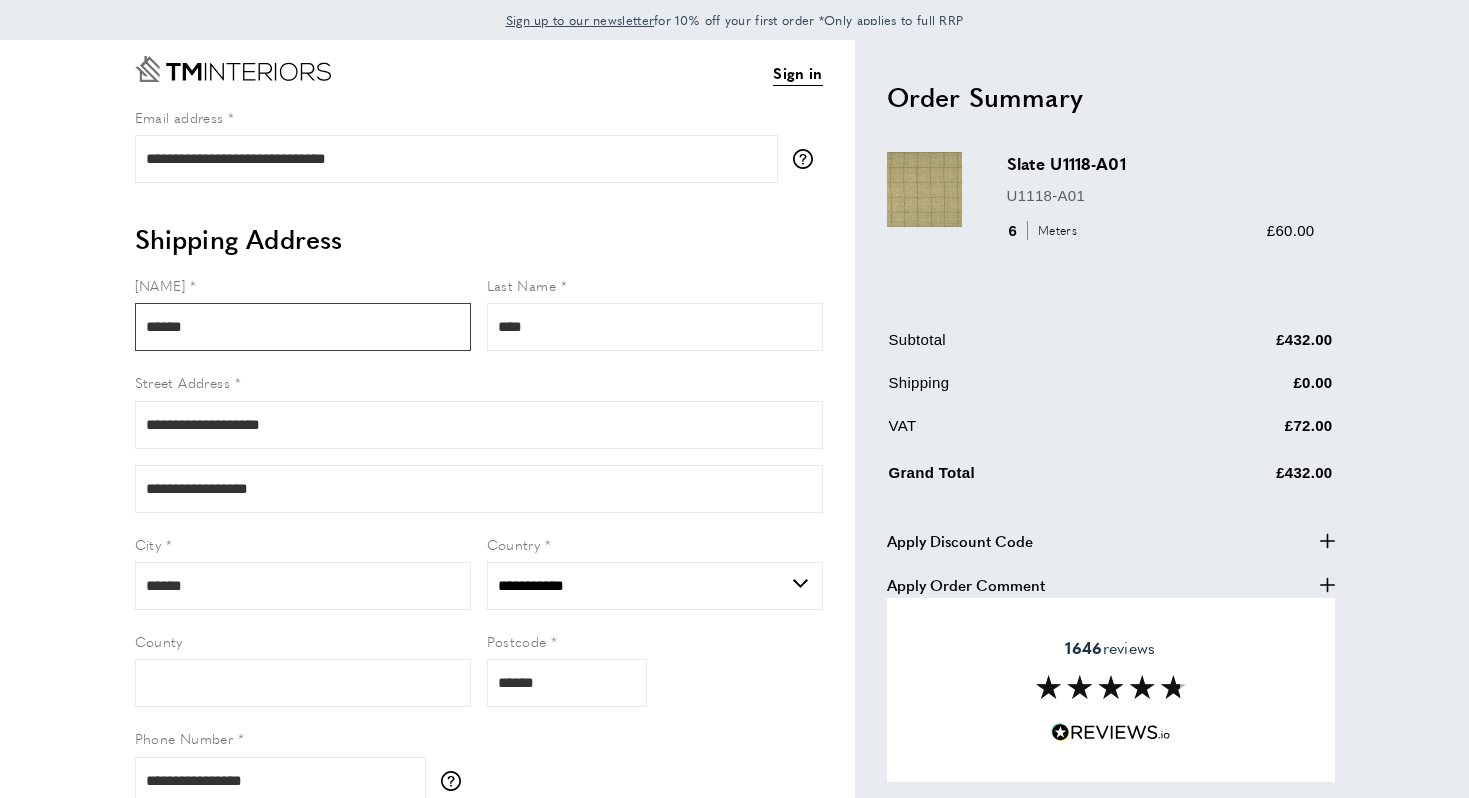 drag, startPoint x: 204, startPoint y: 327, endPoint x: 155, endPoint y: 327, distance: 49 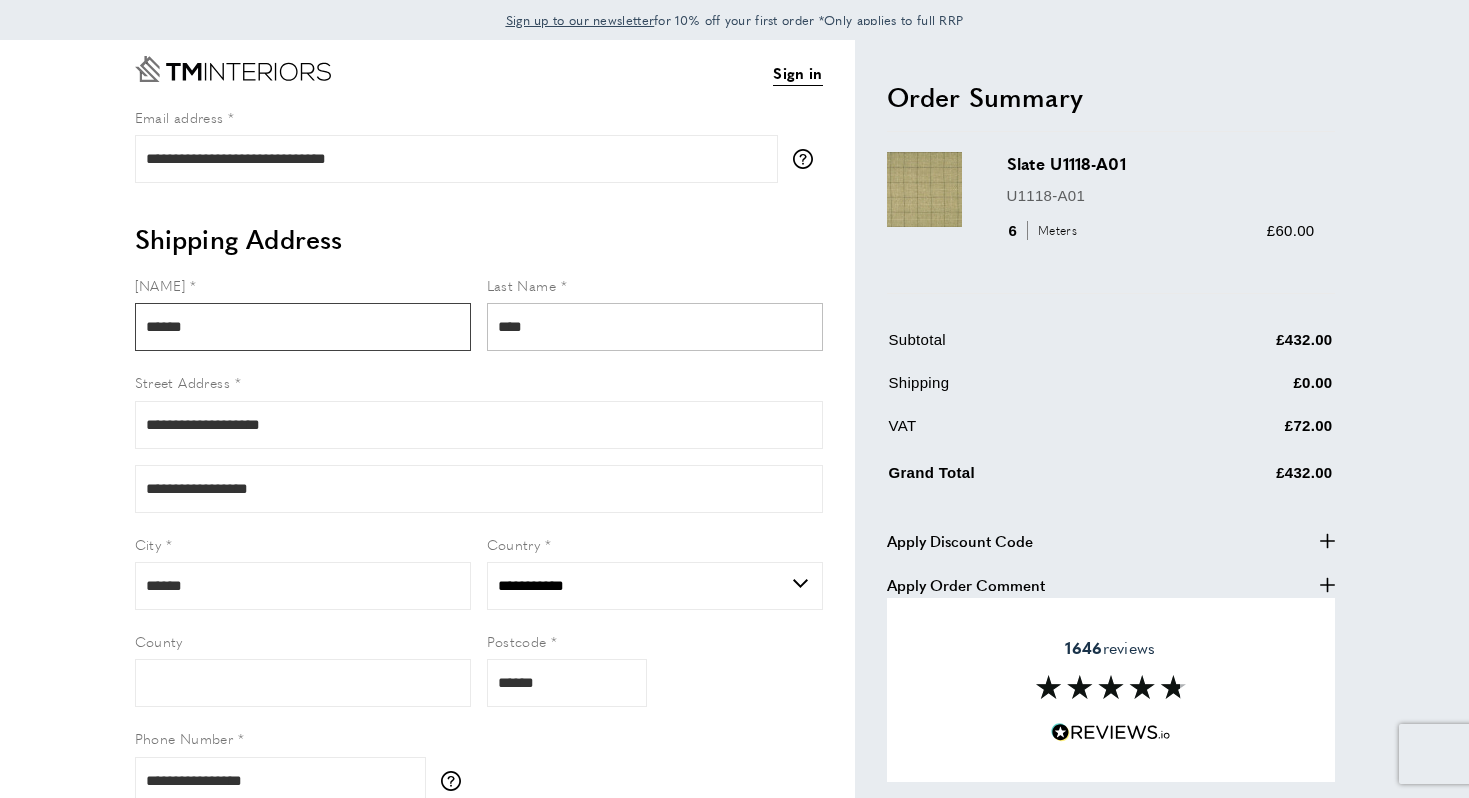type on "******" 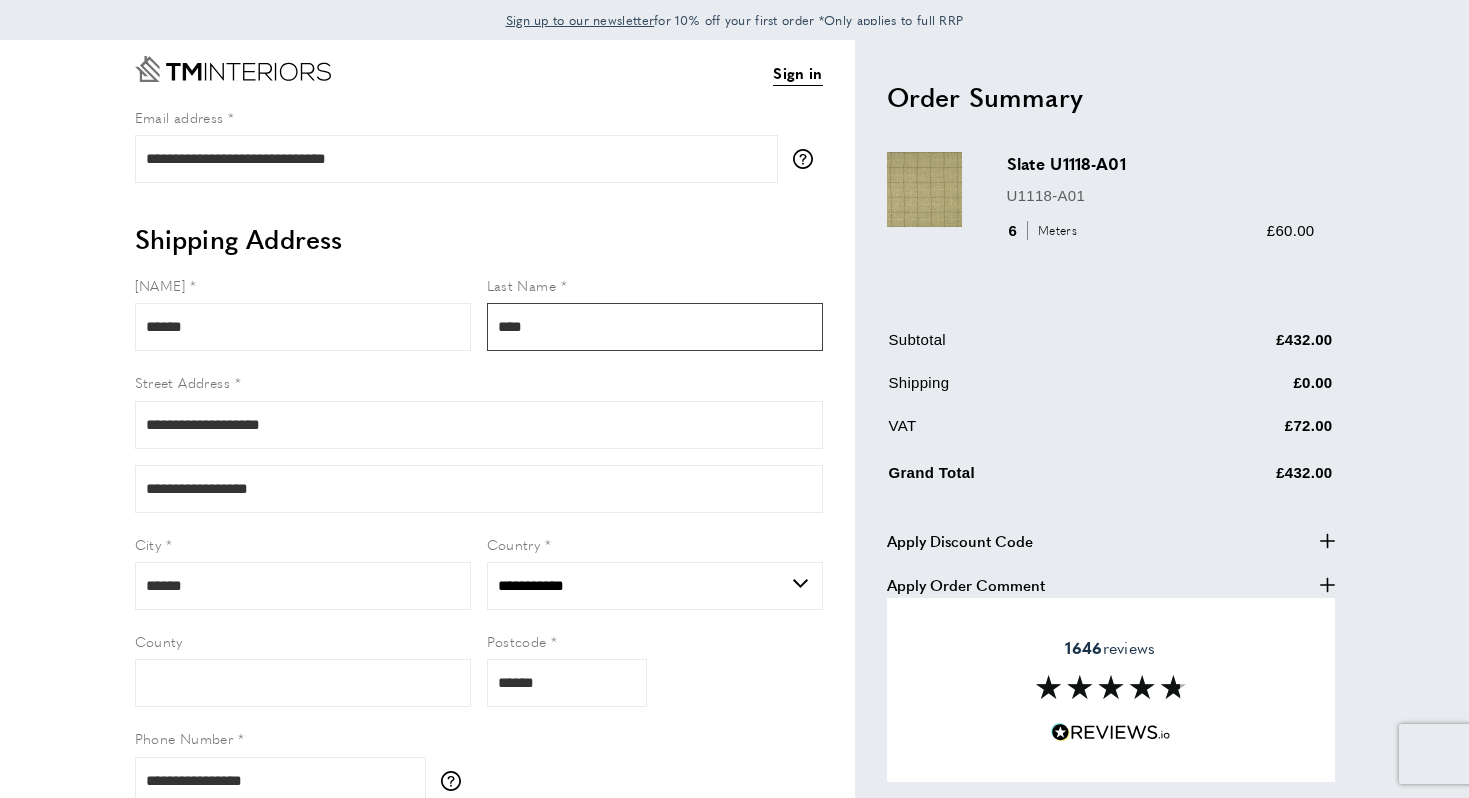 drag, startPoint x: 547, startPoint y: 322, endPoint x: 479, endPoint y: 318, distance: 68.117546 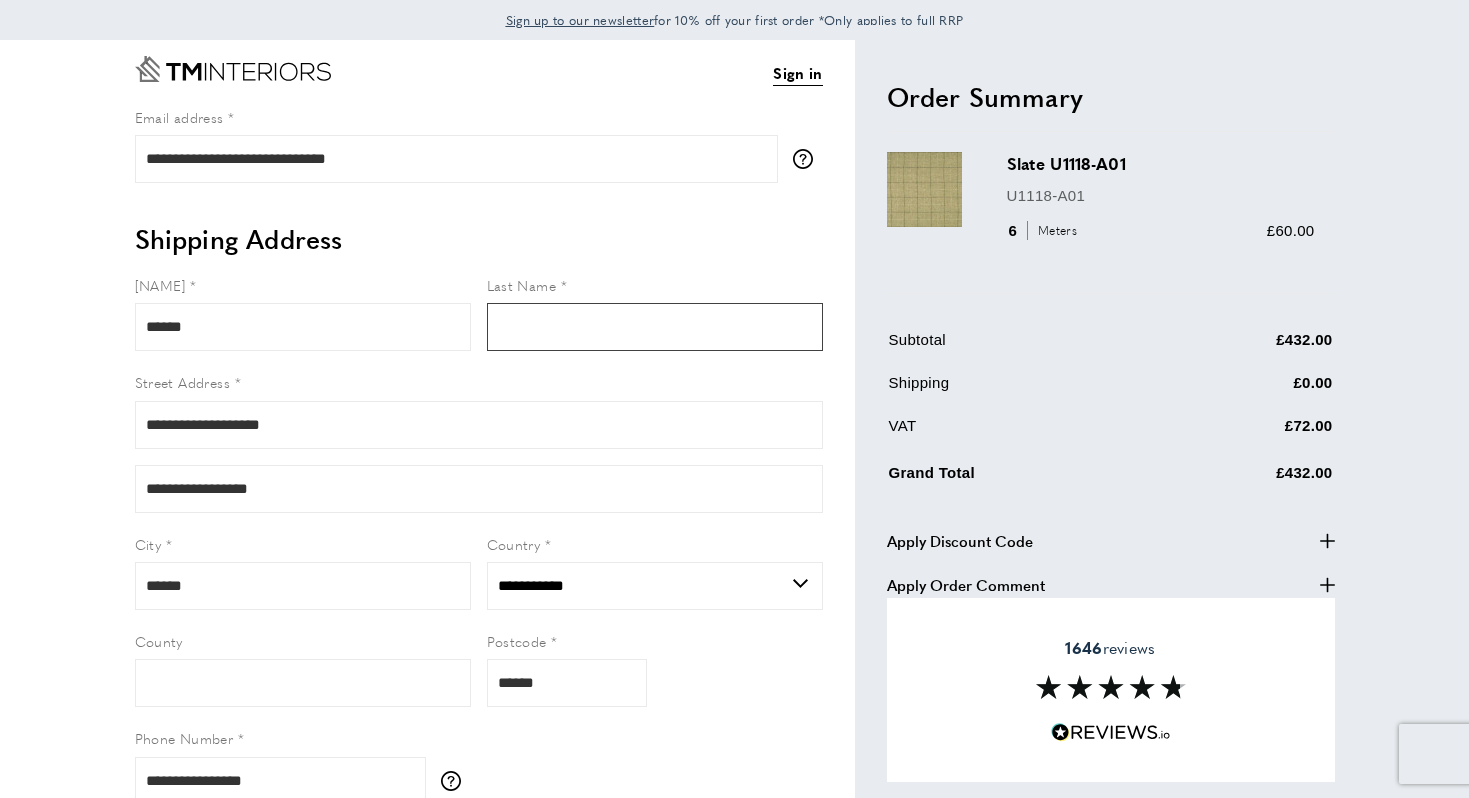 type 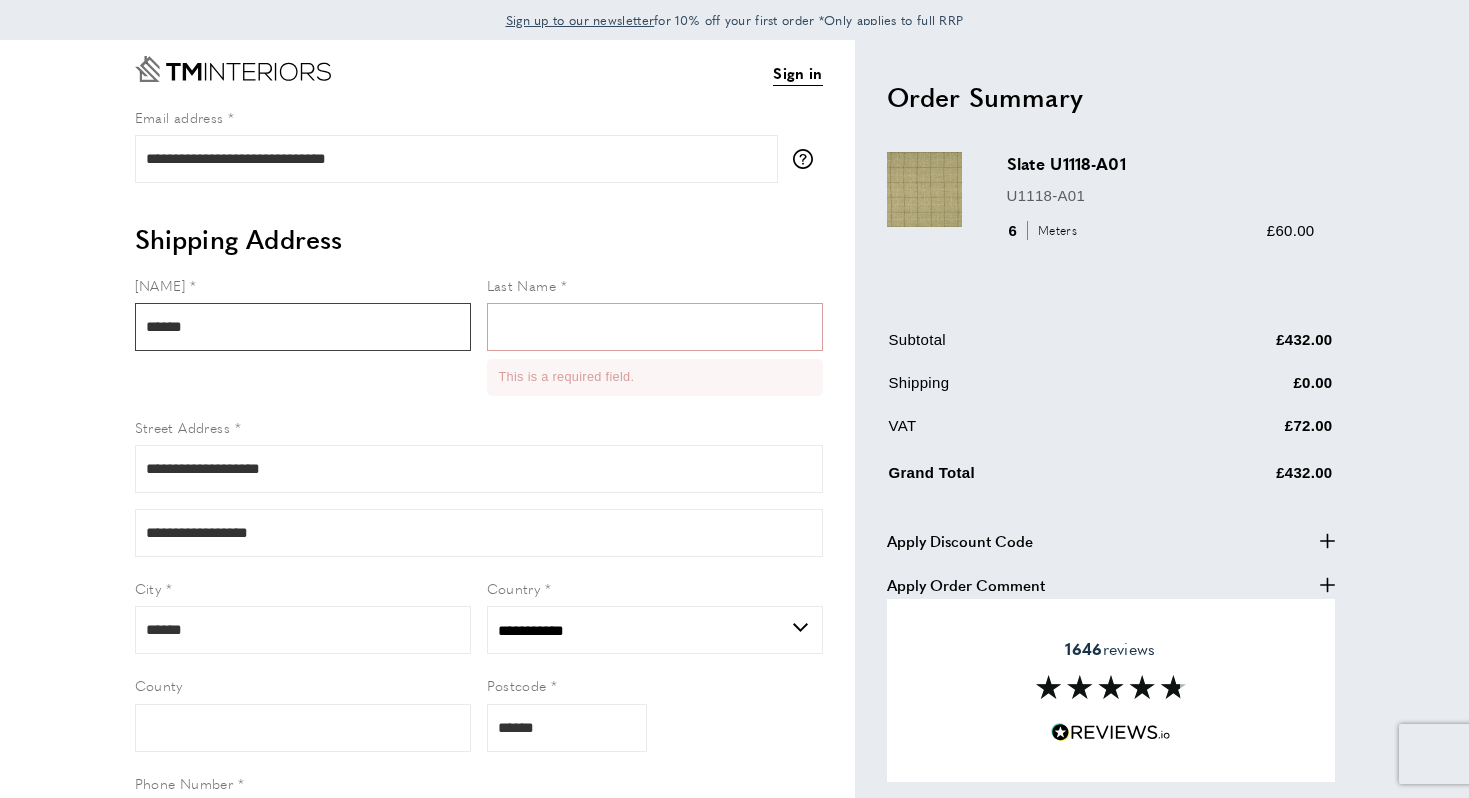 click on "******" at bounding box center (303, 327) 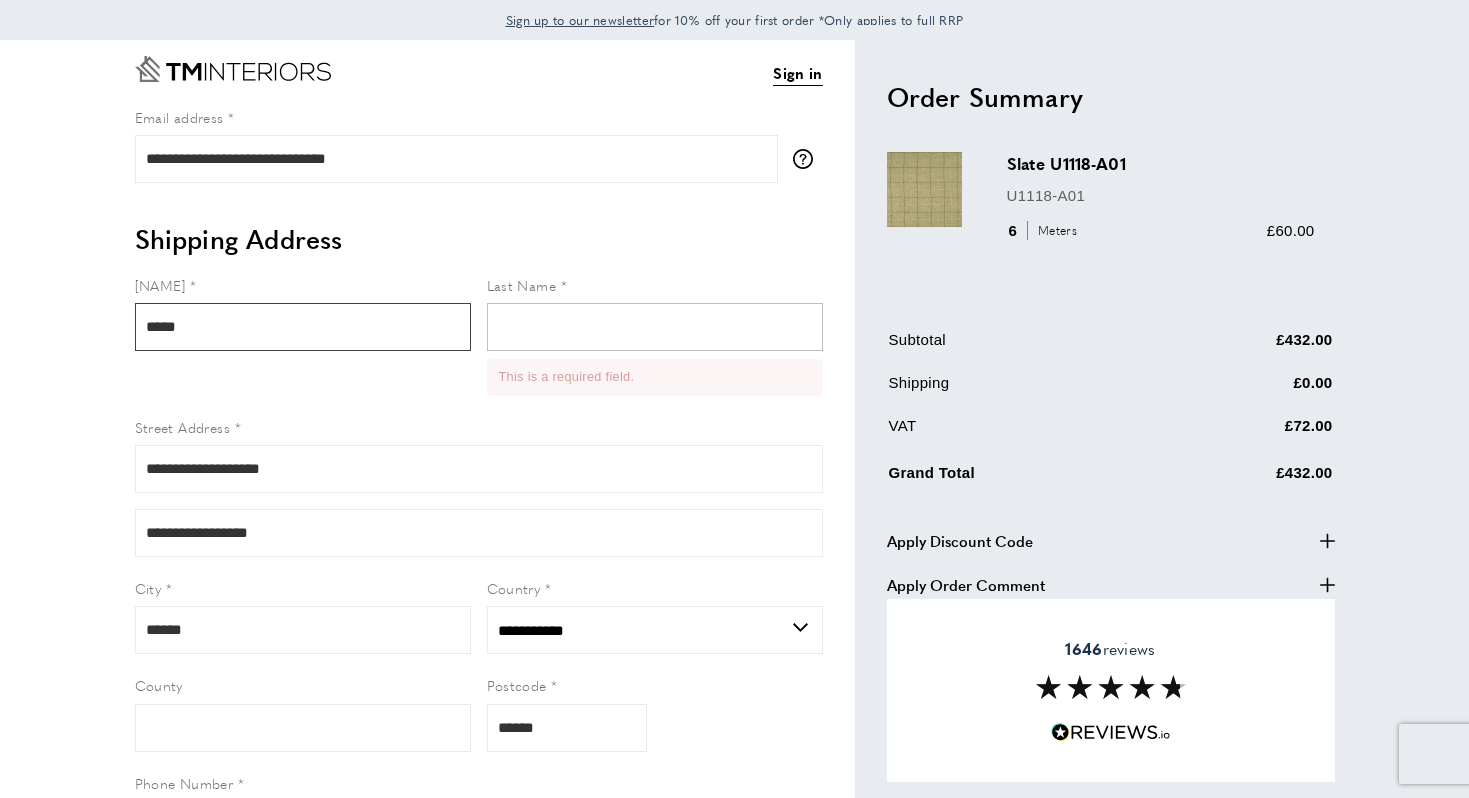 type on "*****" 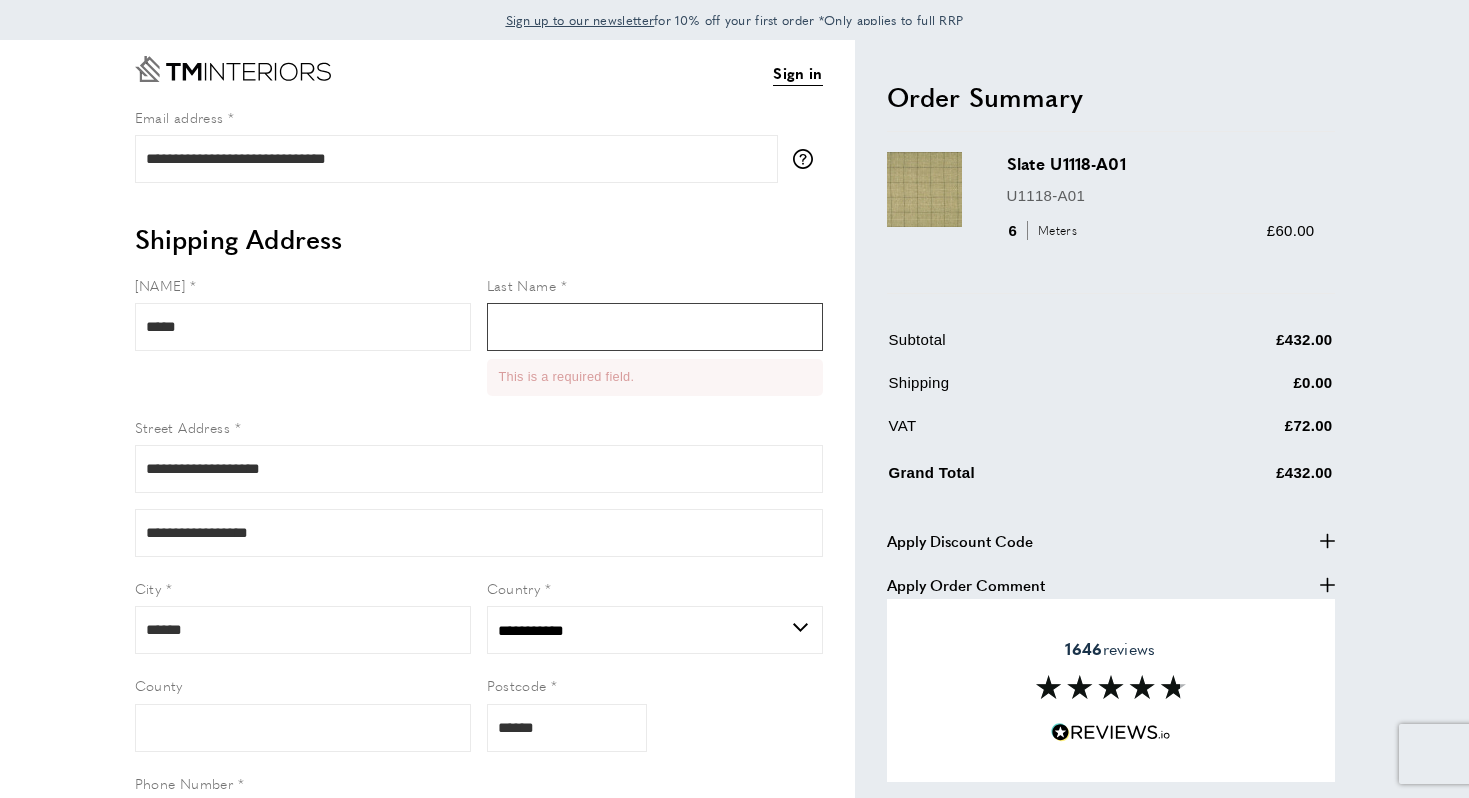 click on "Last Name" at bounding box center (655, 327) 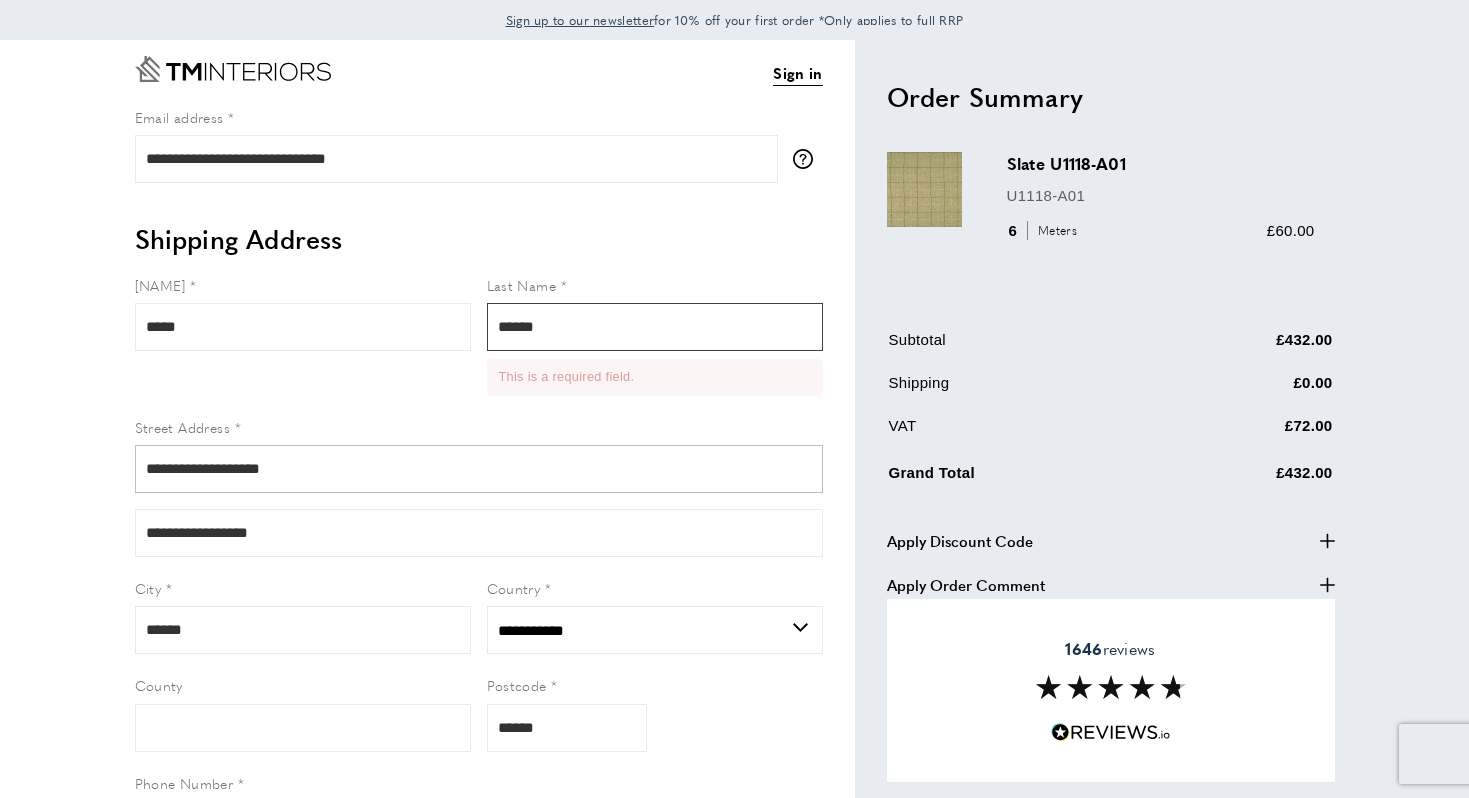 type on "******" 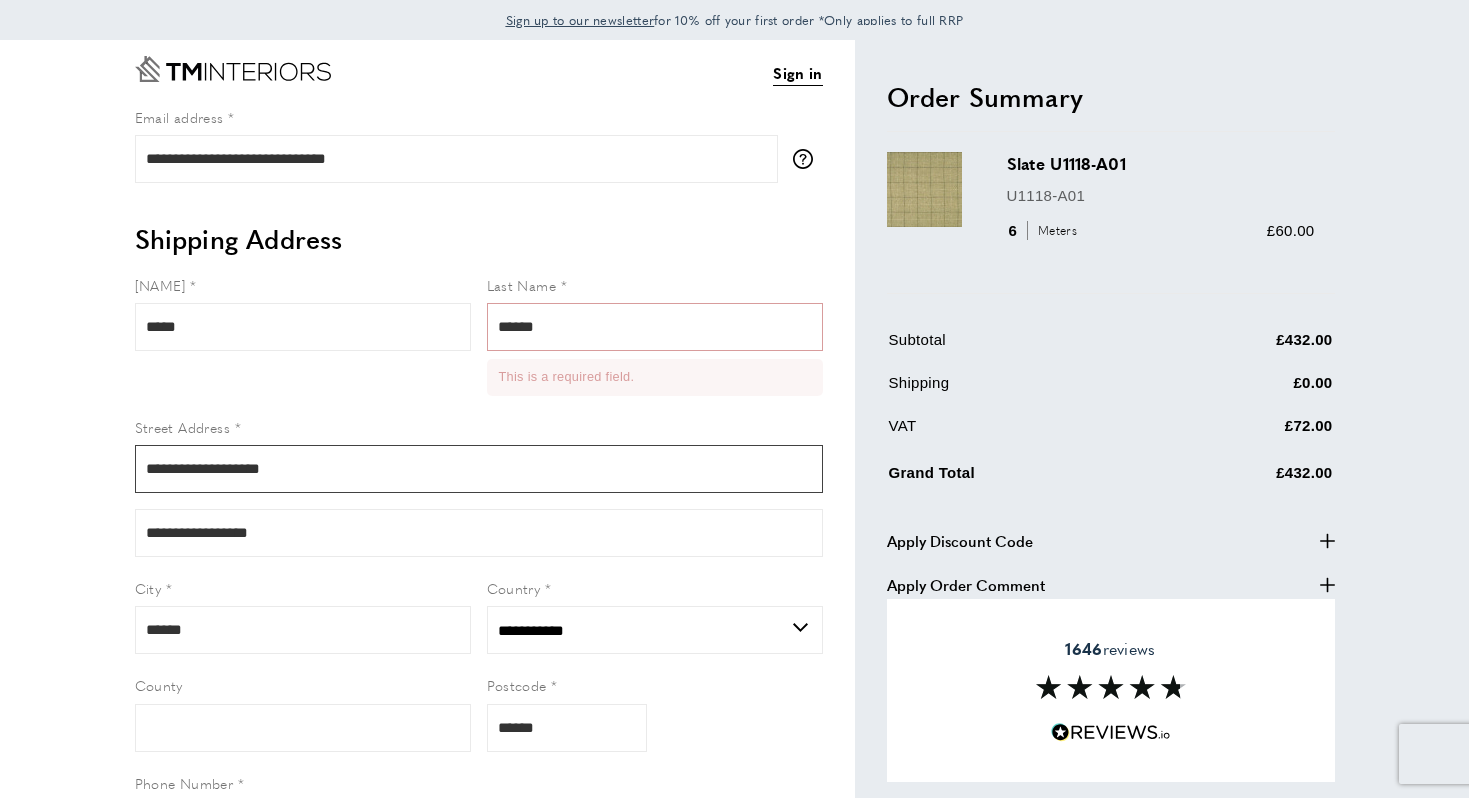click on "**********" at bounding box center (479, 469) 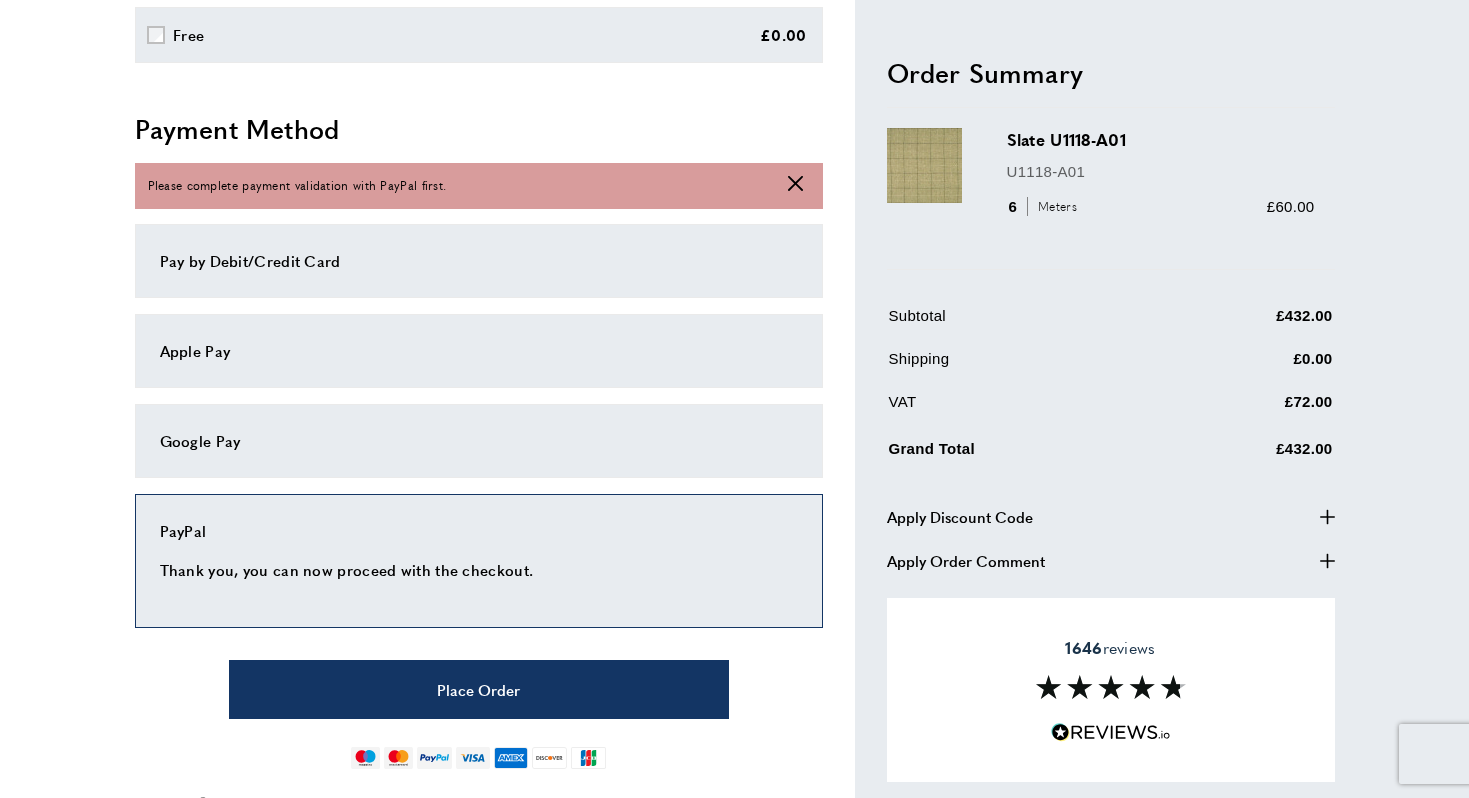 scroll, scrollTop: 1006, scrollLeft: 0, axis: vertical 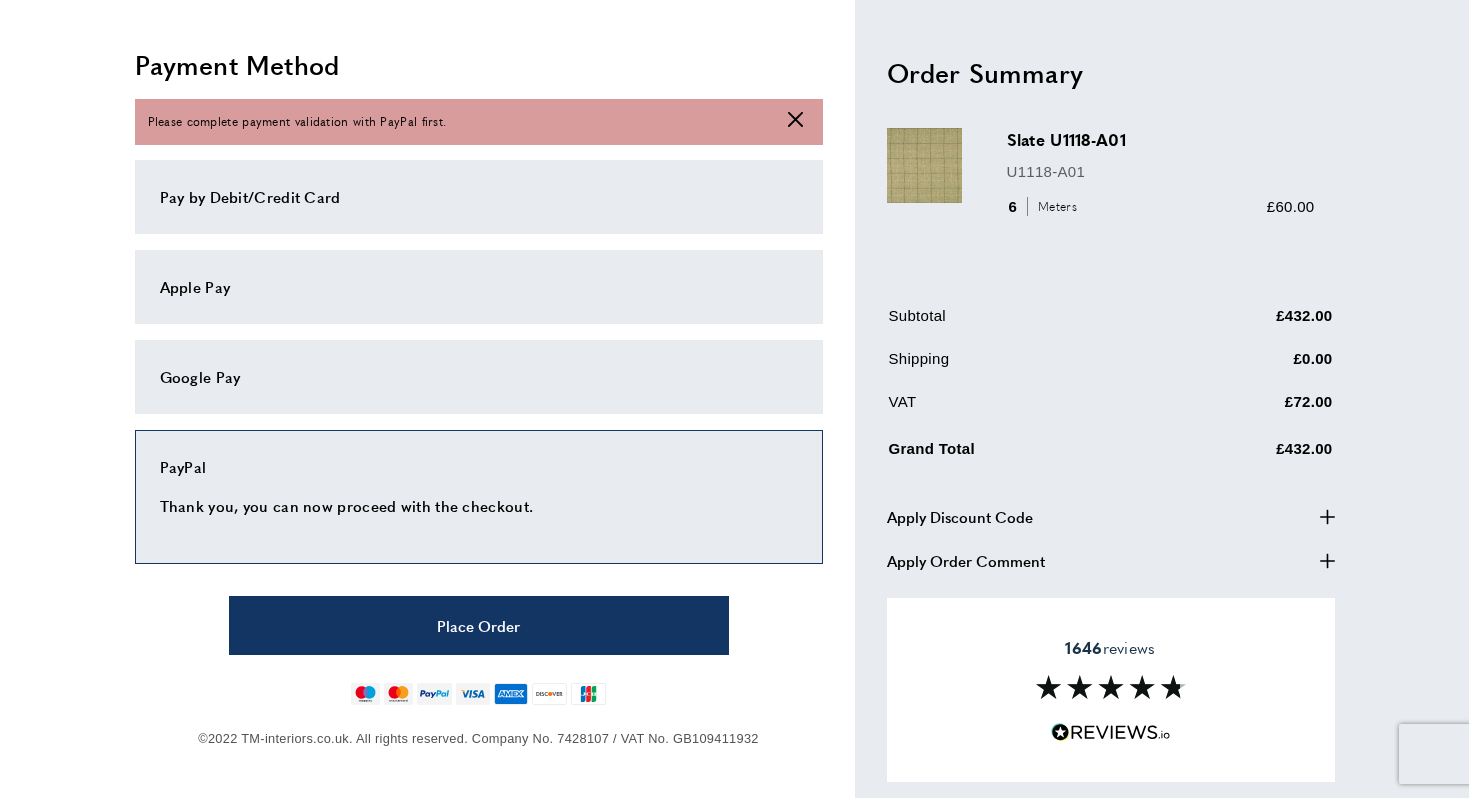 type on "**********" 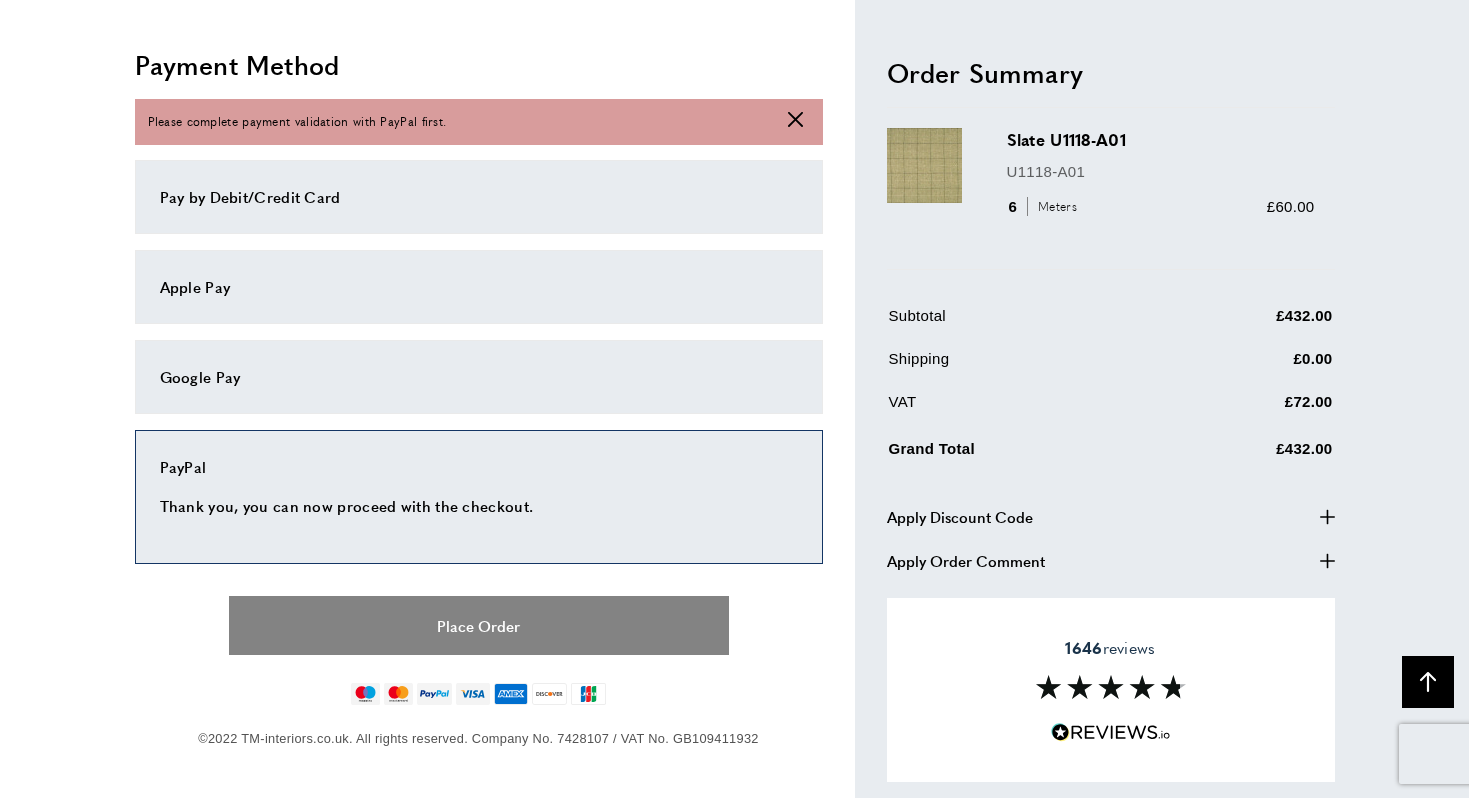 click on "Place Order" at bounding box center (479, 625) 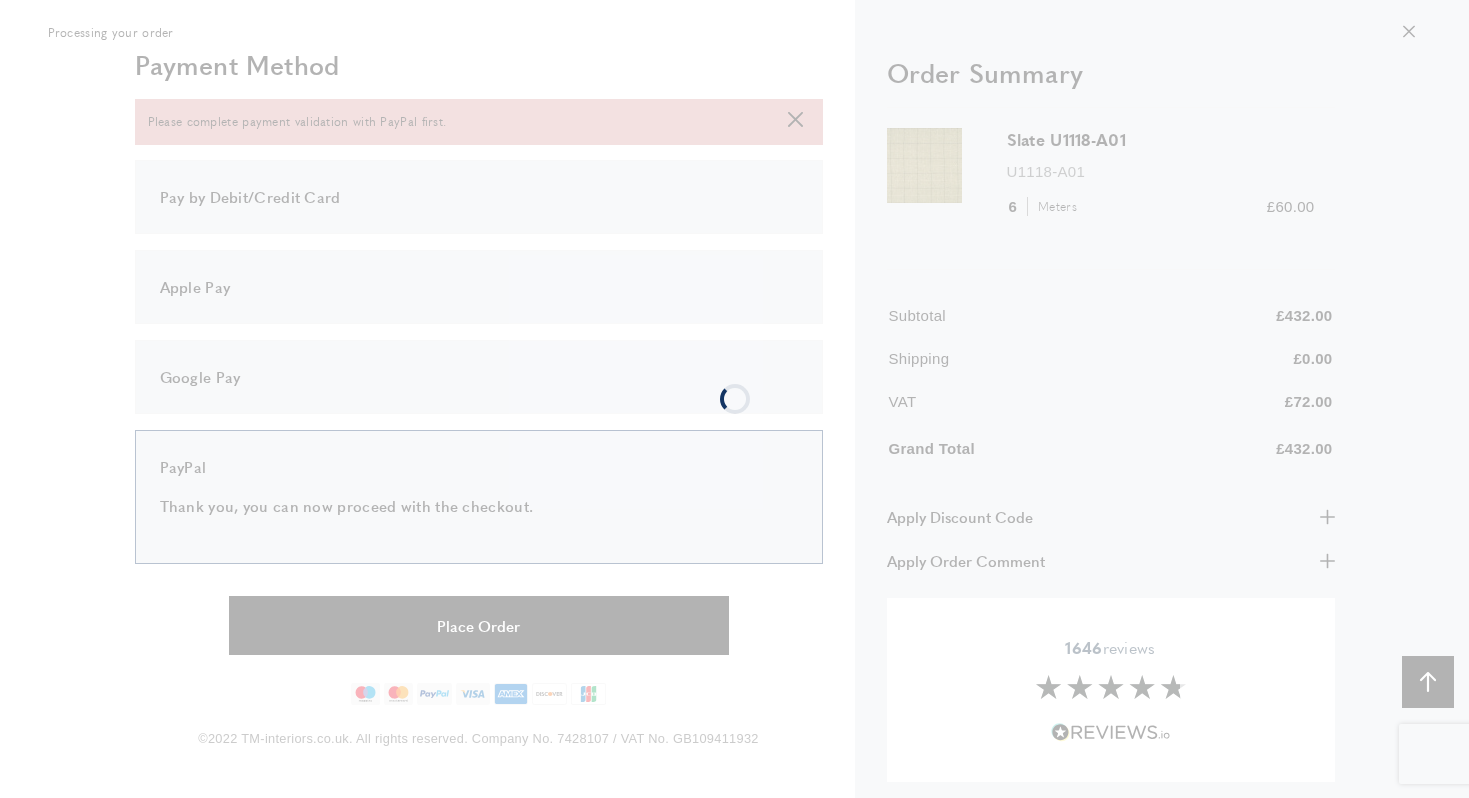 scroll, scrollTop: 0, scrollLeft: 0, axis: both 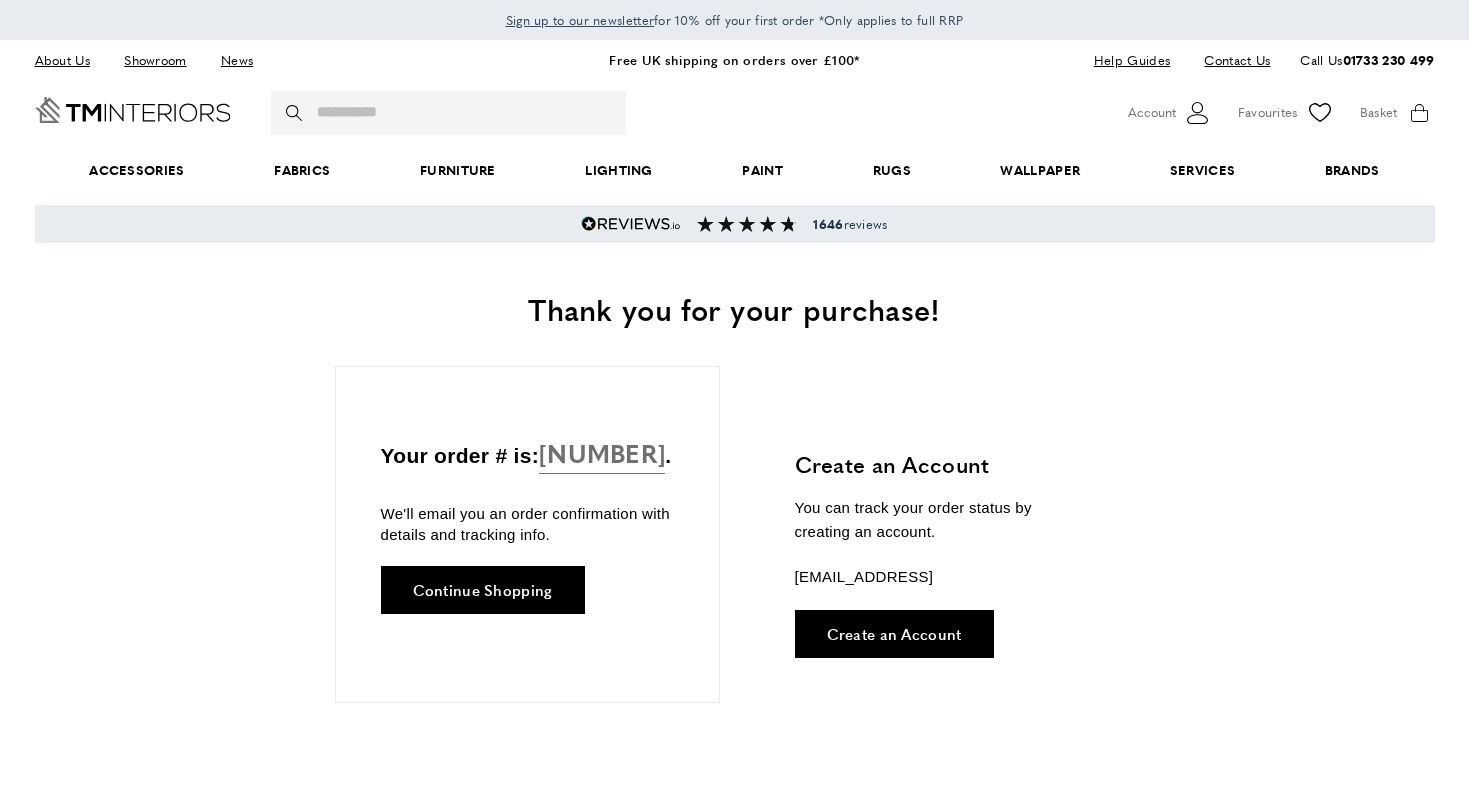 click on "[NUMBER]" at bounding box center [602, 453] 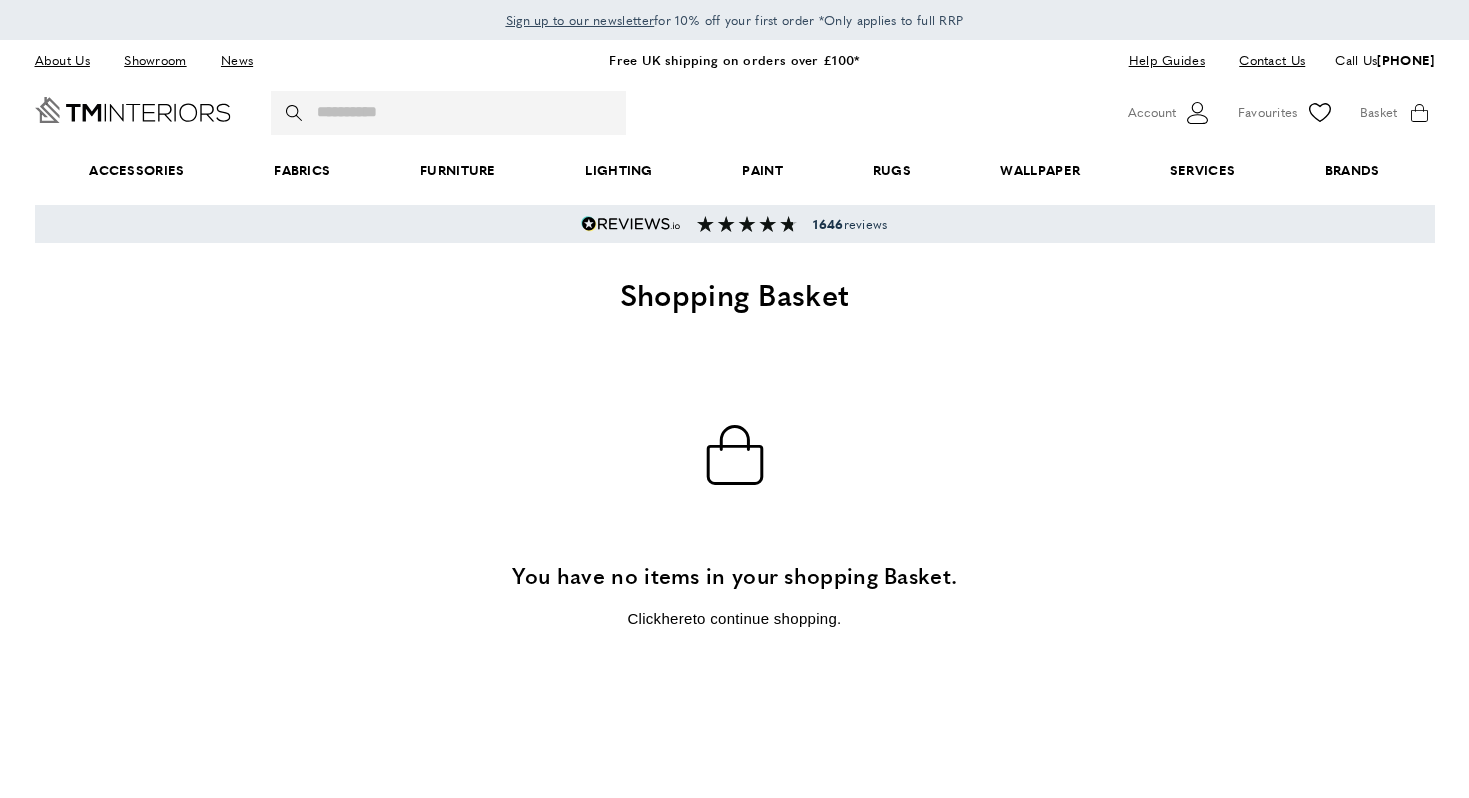 scroll, scrollTop: 0, scrollLeft: 0, axis: both 